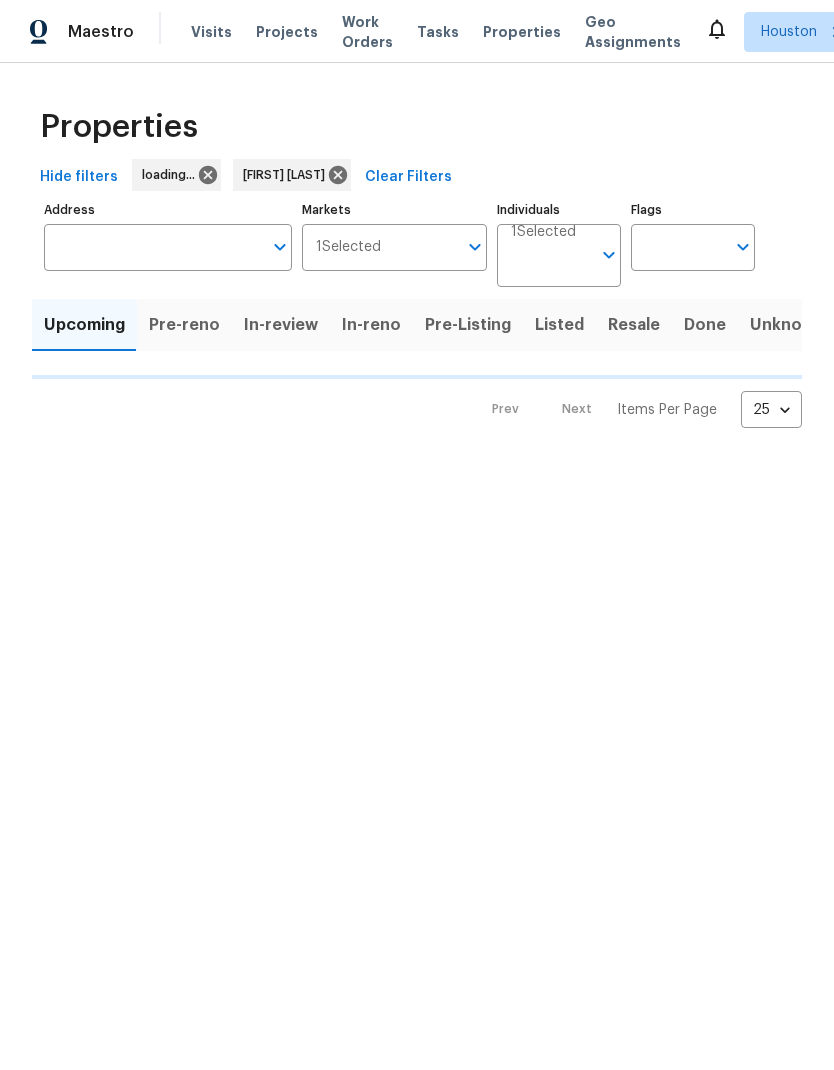 scroll, scrollTop: 0, scrollLeft: 0, axis: both 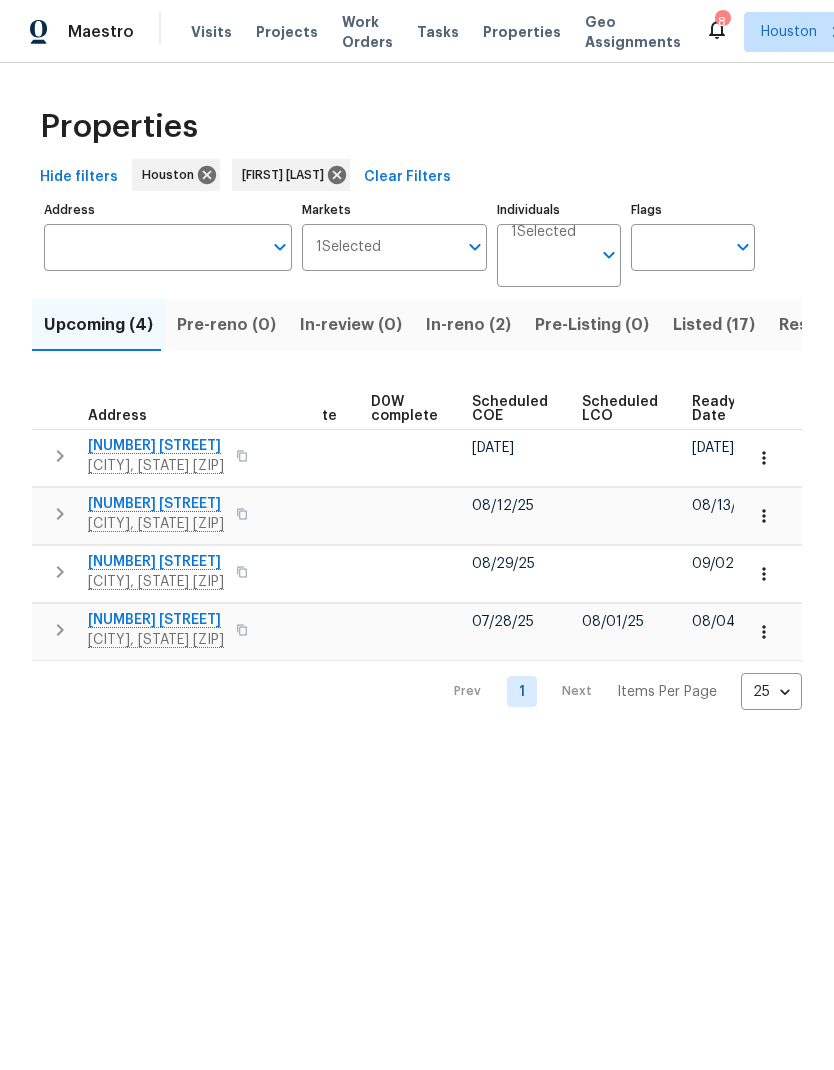 click on "Ready Date" at bounding box center (725, 409) 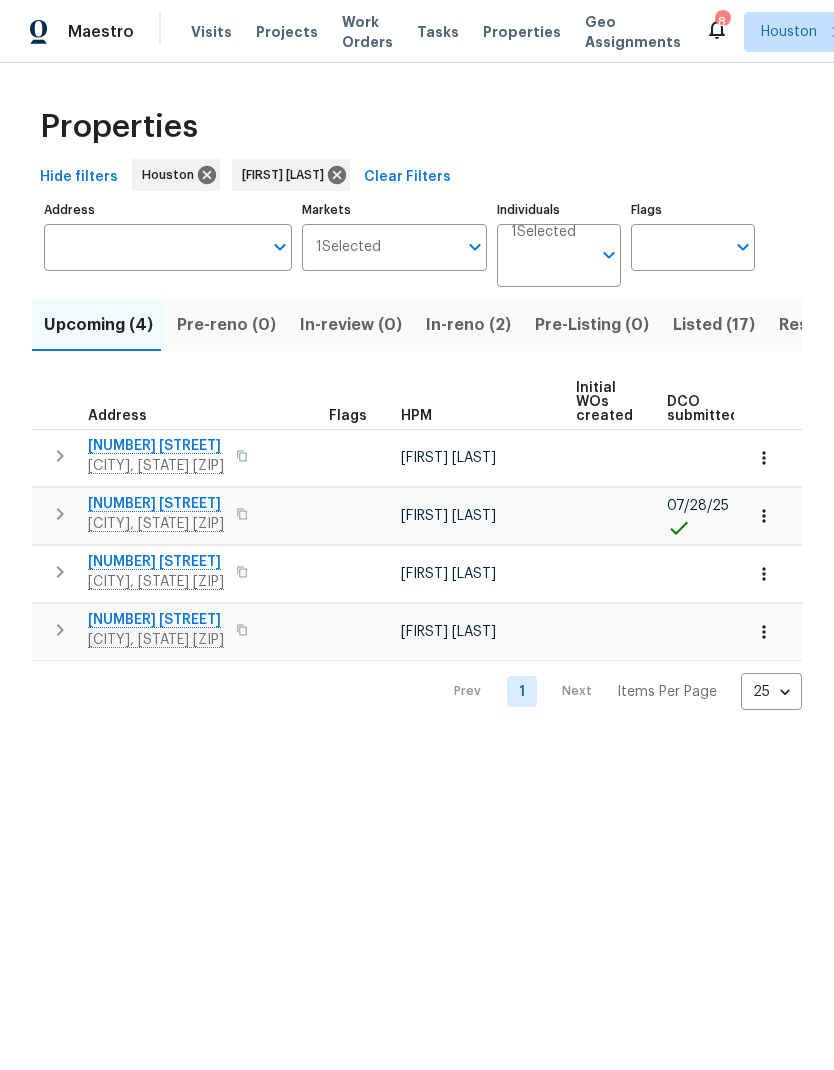 scroll, scrollTop: 0, scrollLeft: 0, axis: both 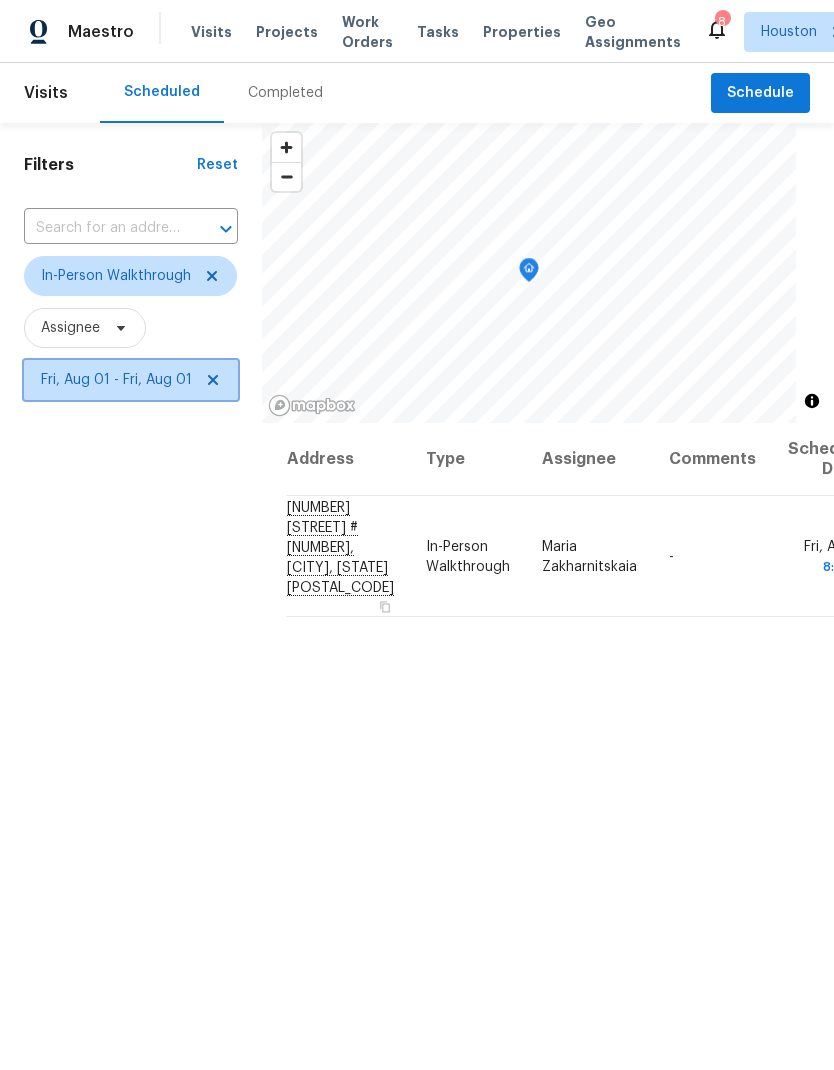 click 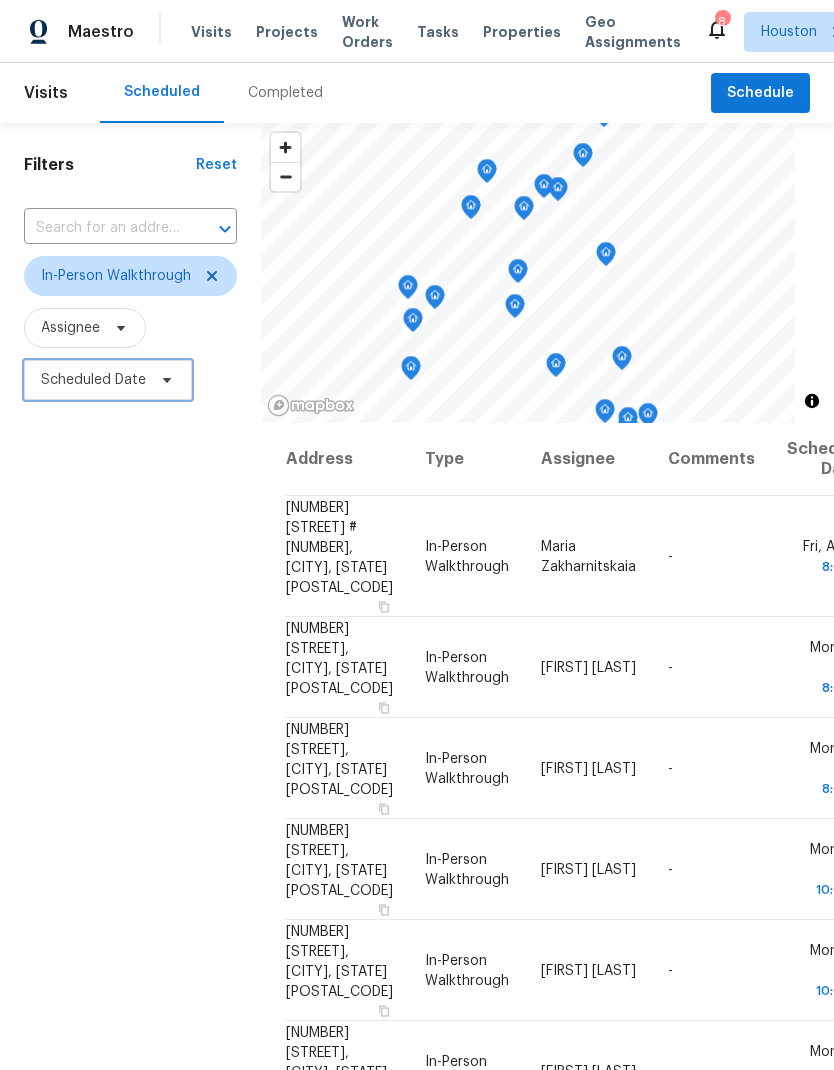 click on "Scheduled Date" at bounding box center (93, 380) 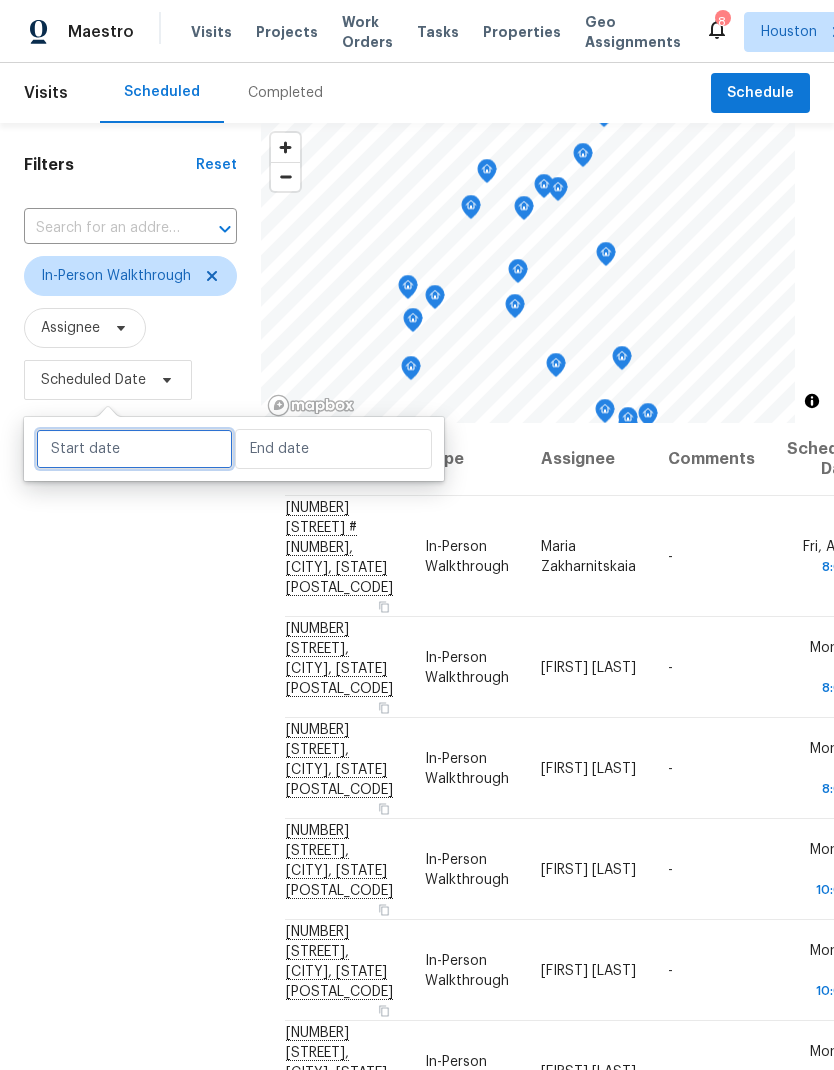 click at bounding box center (134, 449) 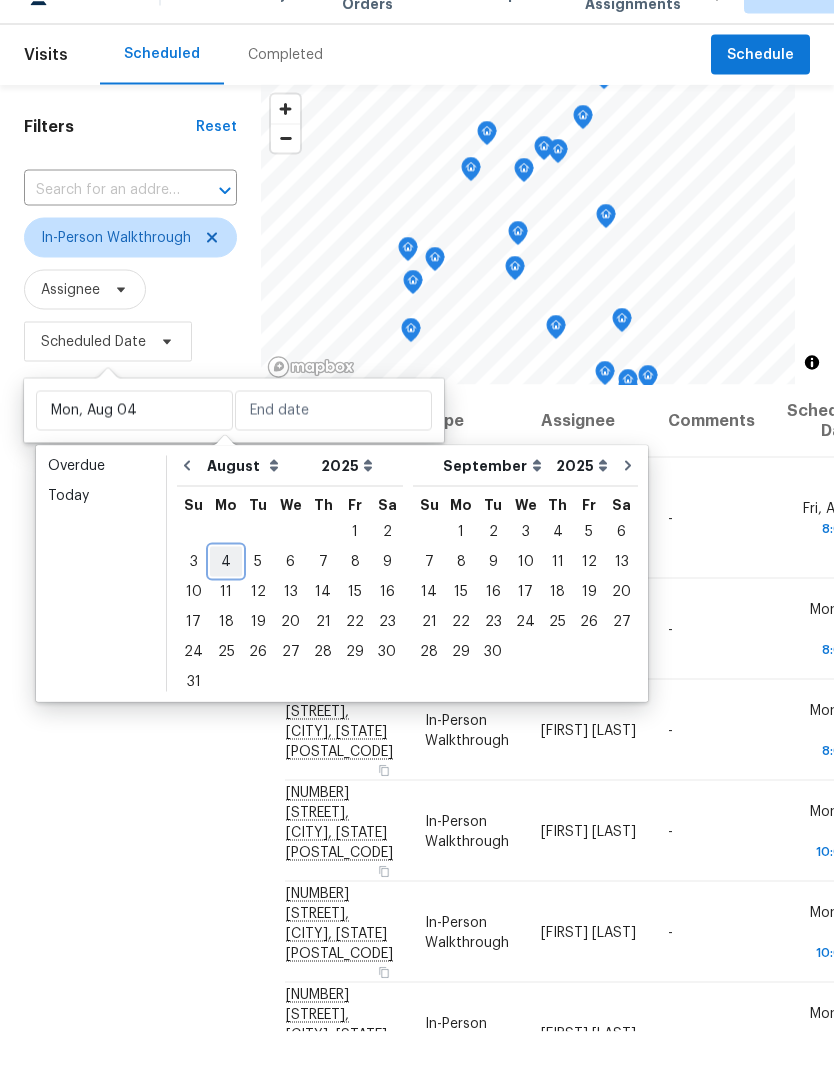 click on "4" at bounding box center (226, 600) 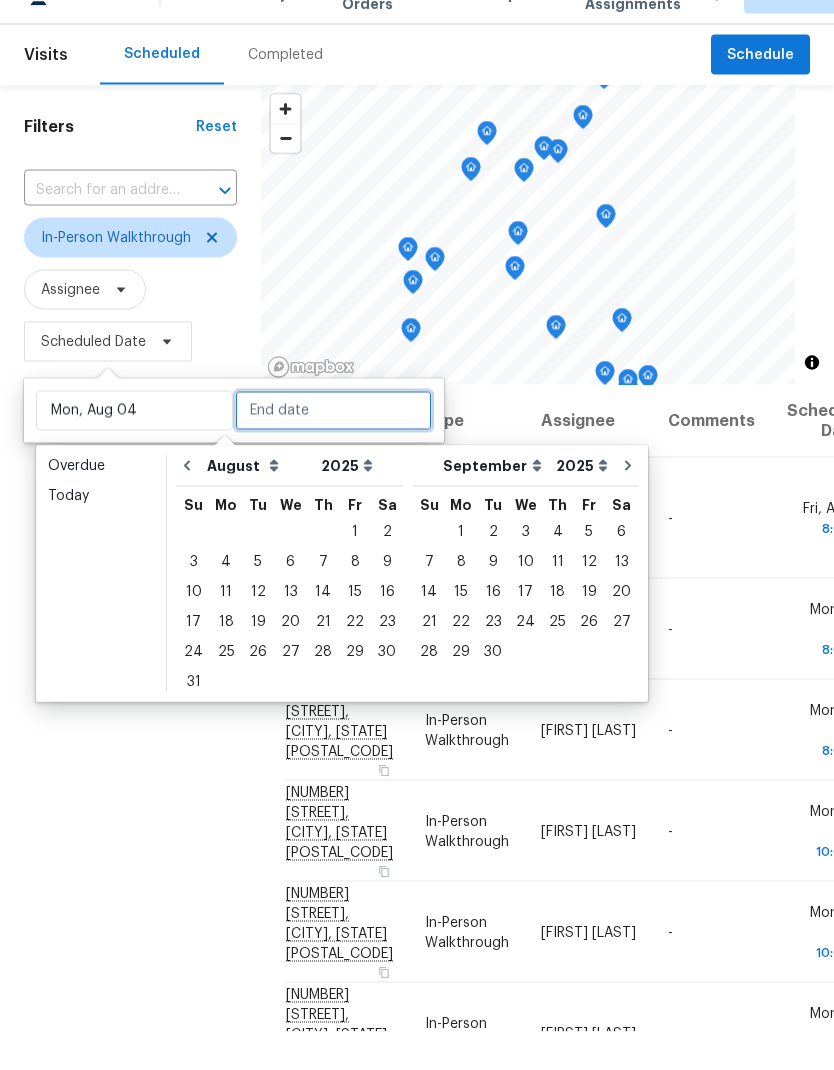 type on "Mon, Aug 04" 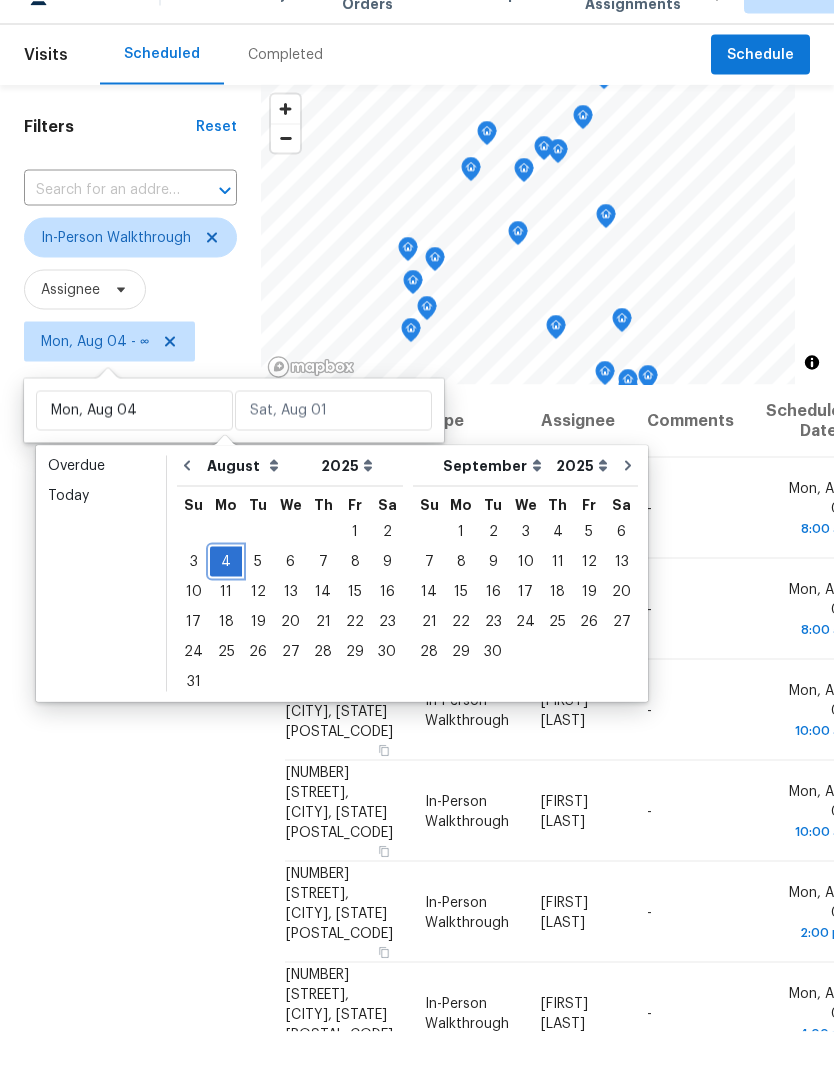 click on "4" at bounding box center (226, 600) 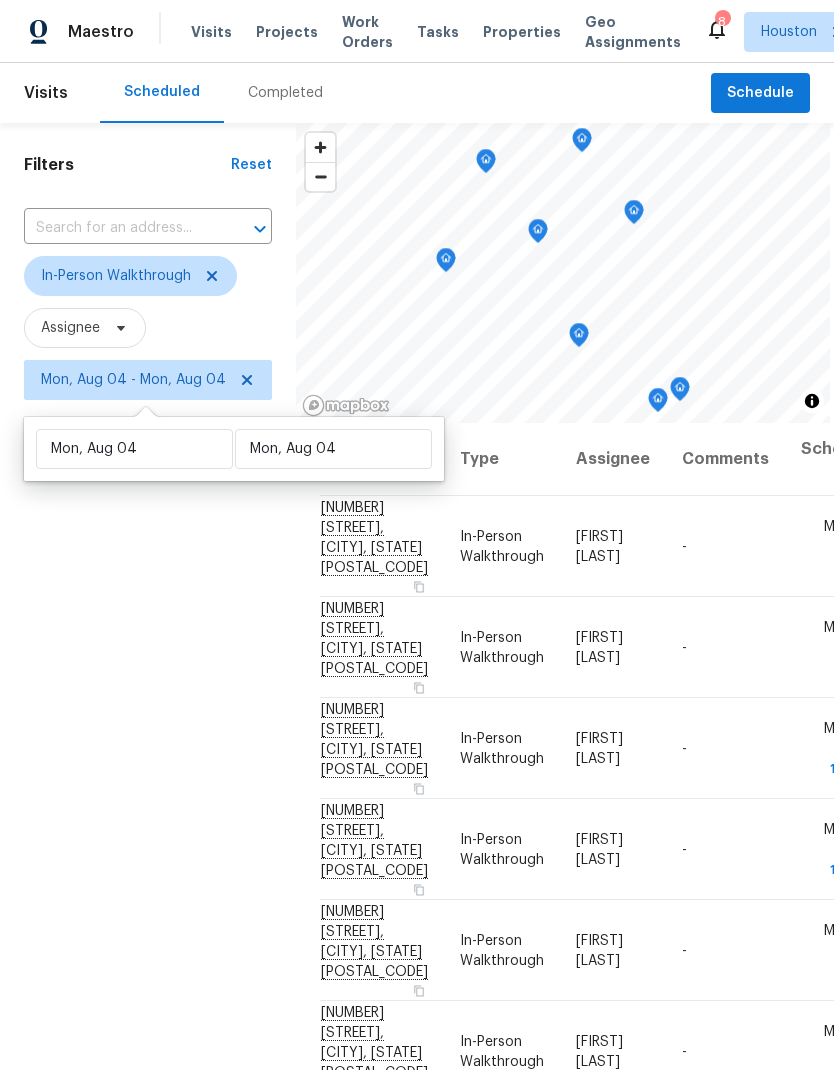click on "Filters Reset ​ In-Person Walkthrough Assignee Mon, Aug 04 - Mon, Aug 04" at bounding box center [148, 701] 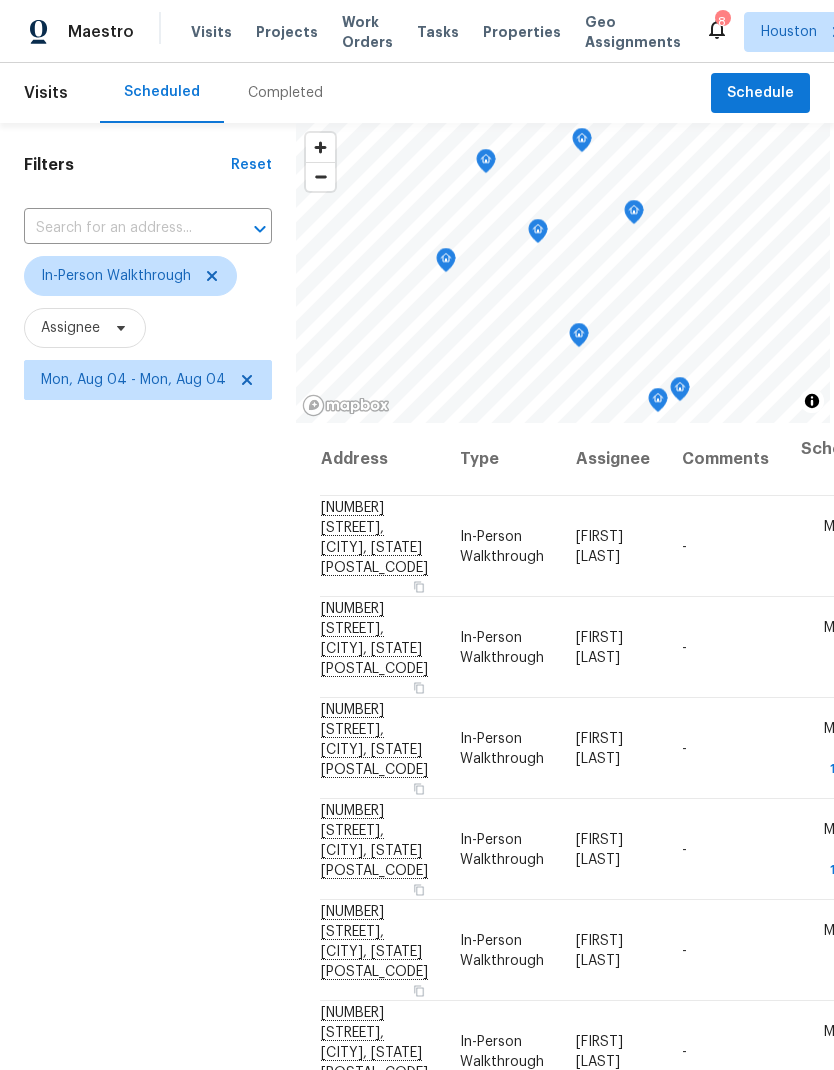 click 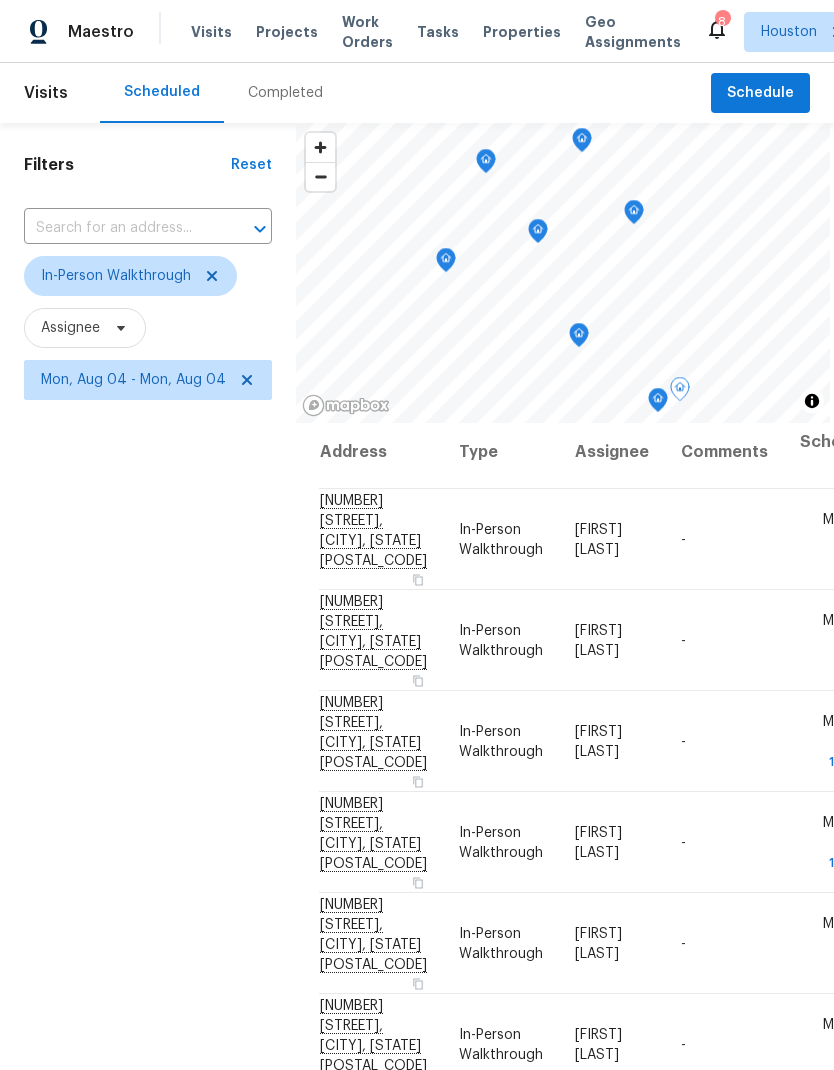 scroll, scrollTop: 5, scrollLeft: 1, axis: both 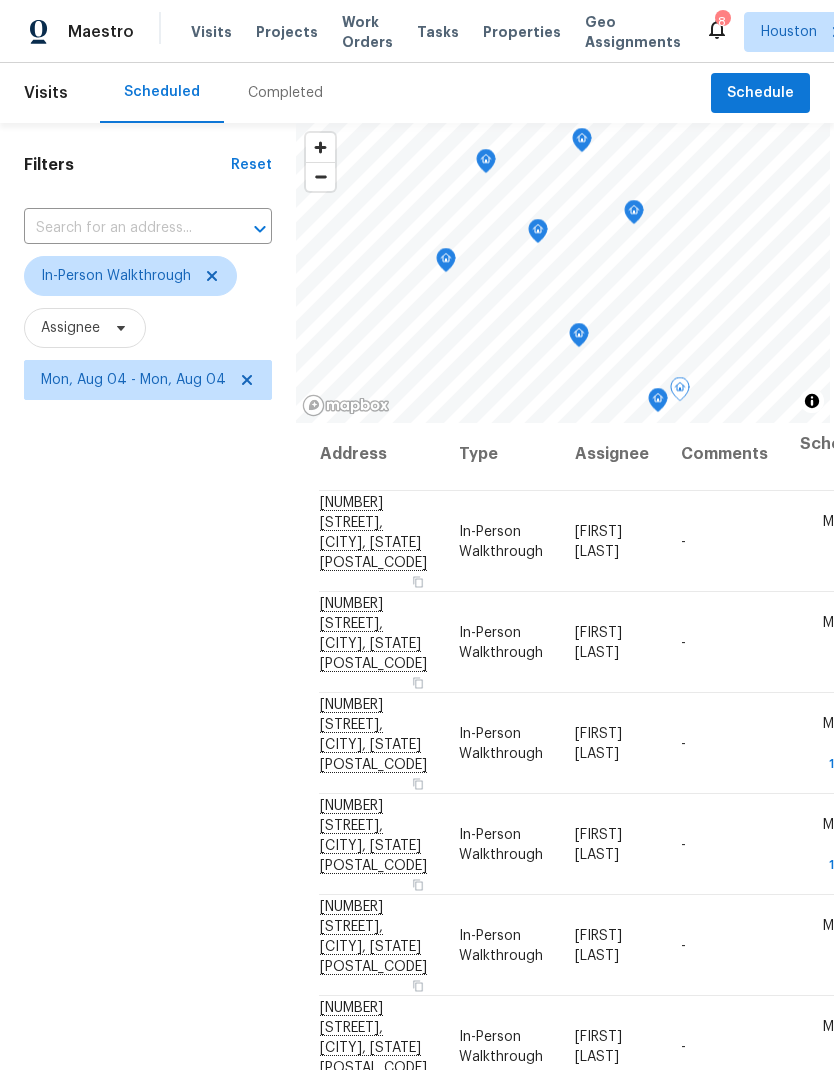 click 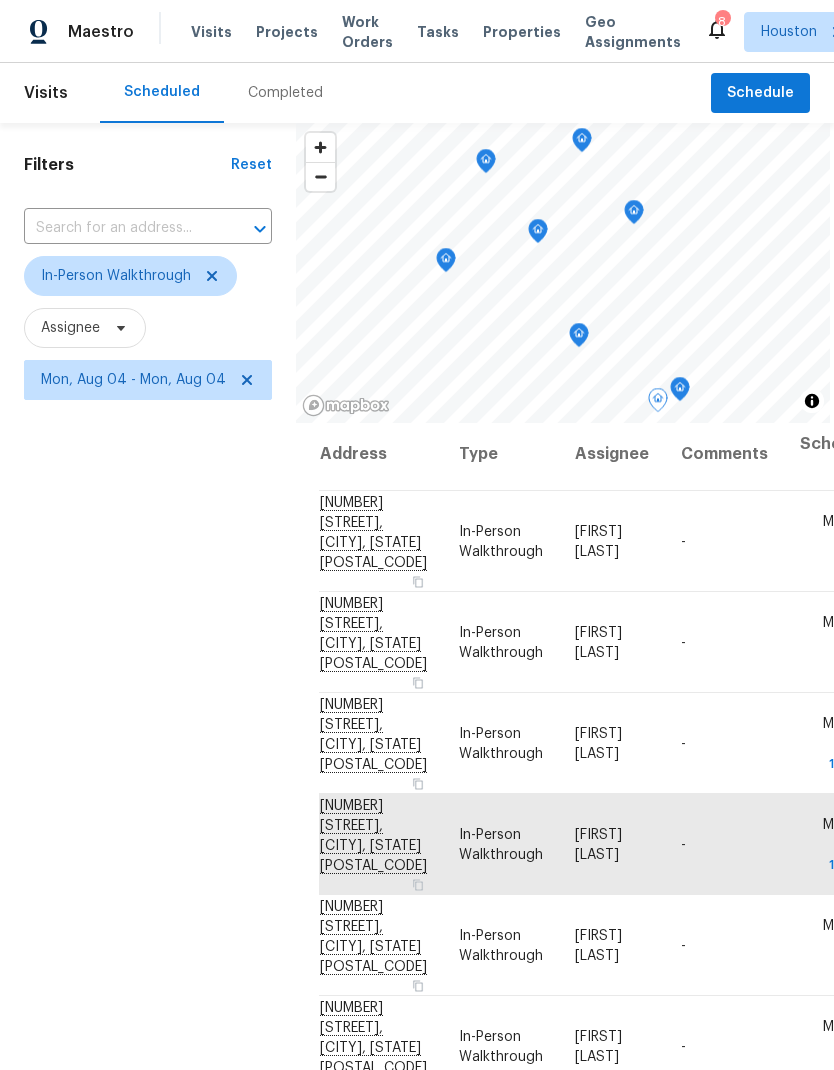 click 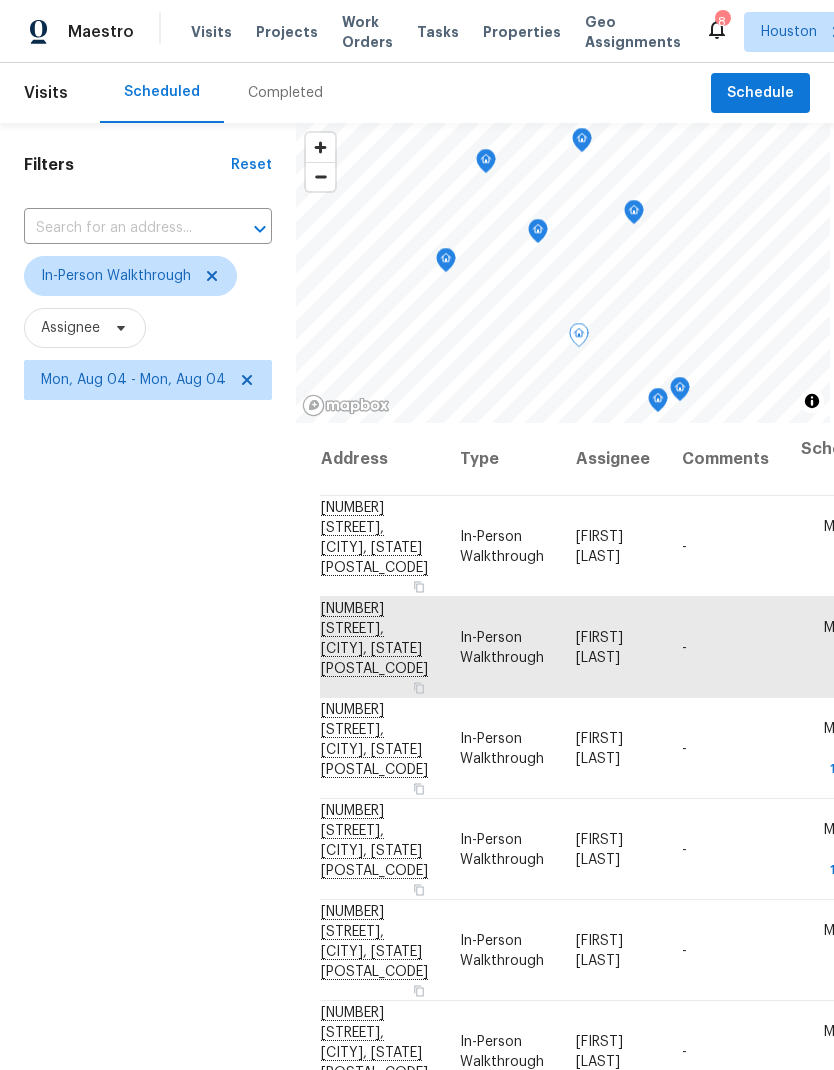 scroll, scrollTop: 0, scrollLeft: 0, axis: both 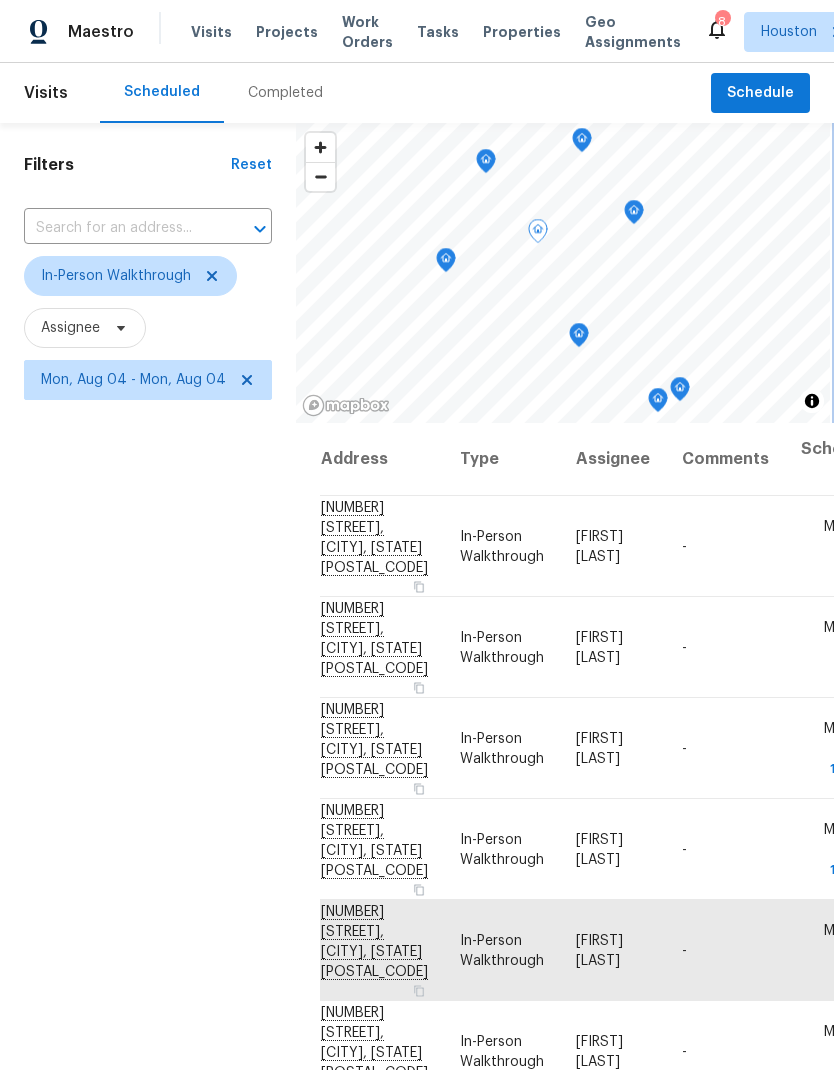 click 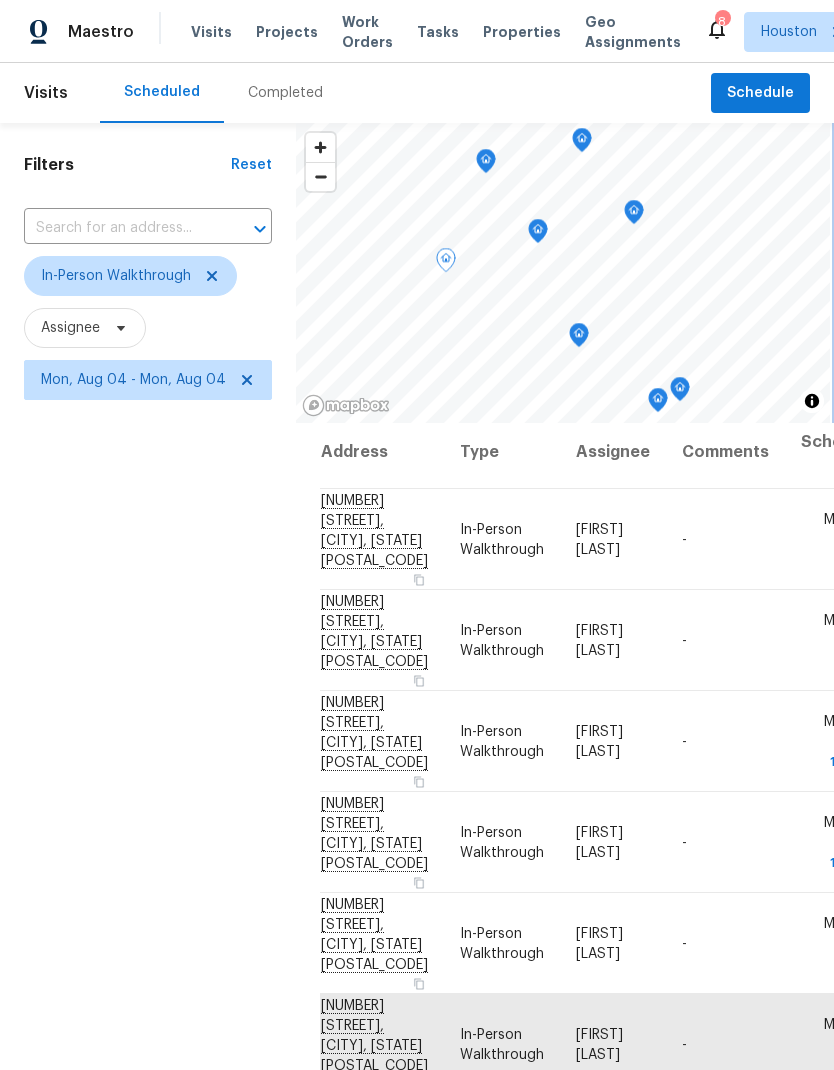 scroll, scrollTop: 5, scrollLeft: 0, axis: vertical 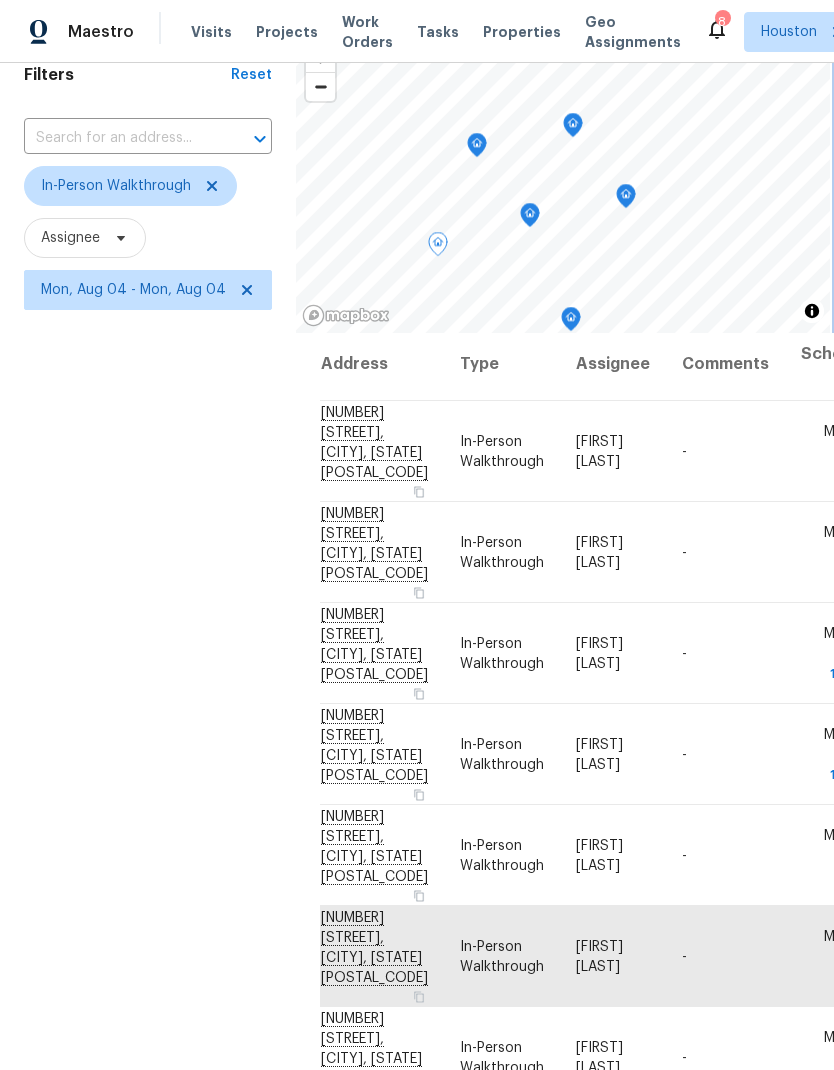 click 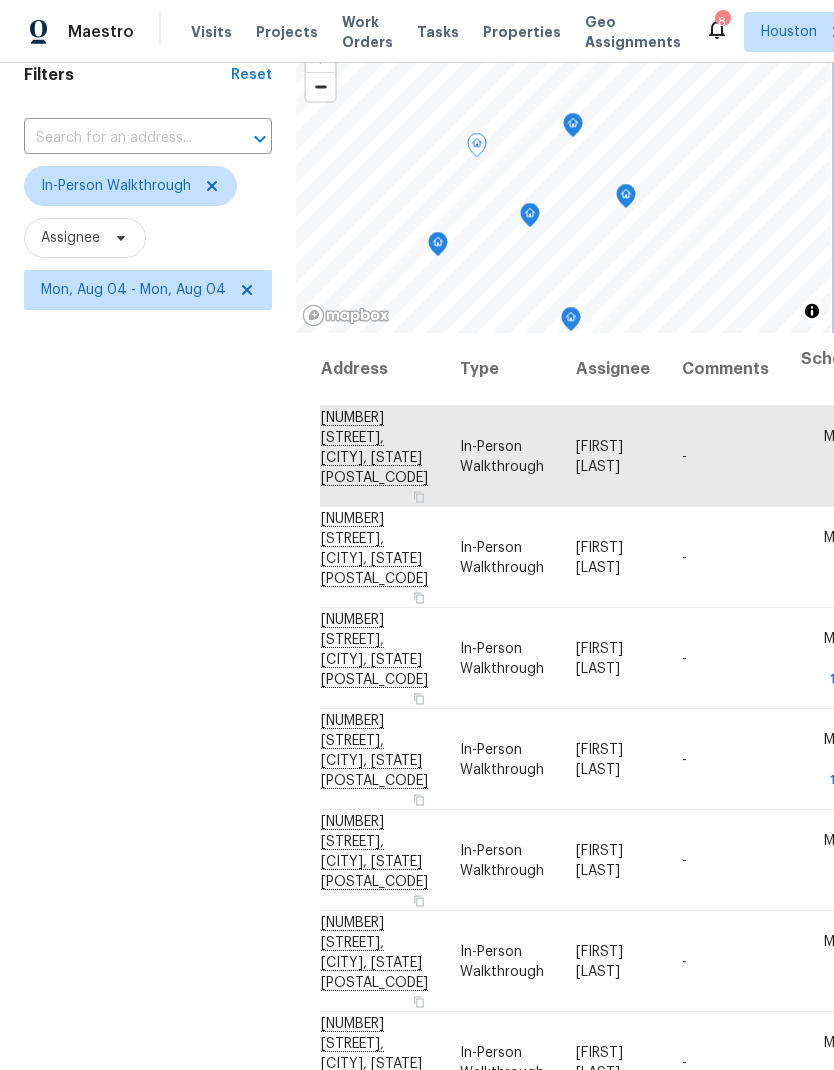 scroll, scrollTop: 0, scrollLeft: 0, axis: both 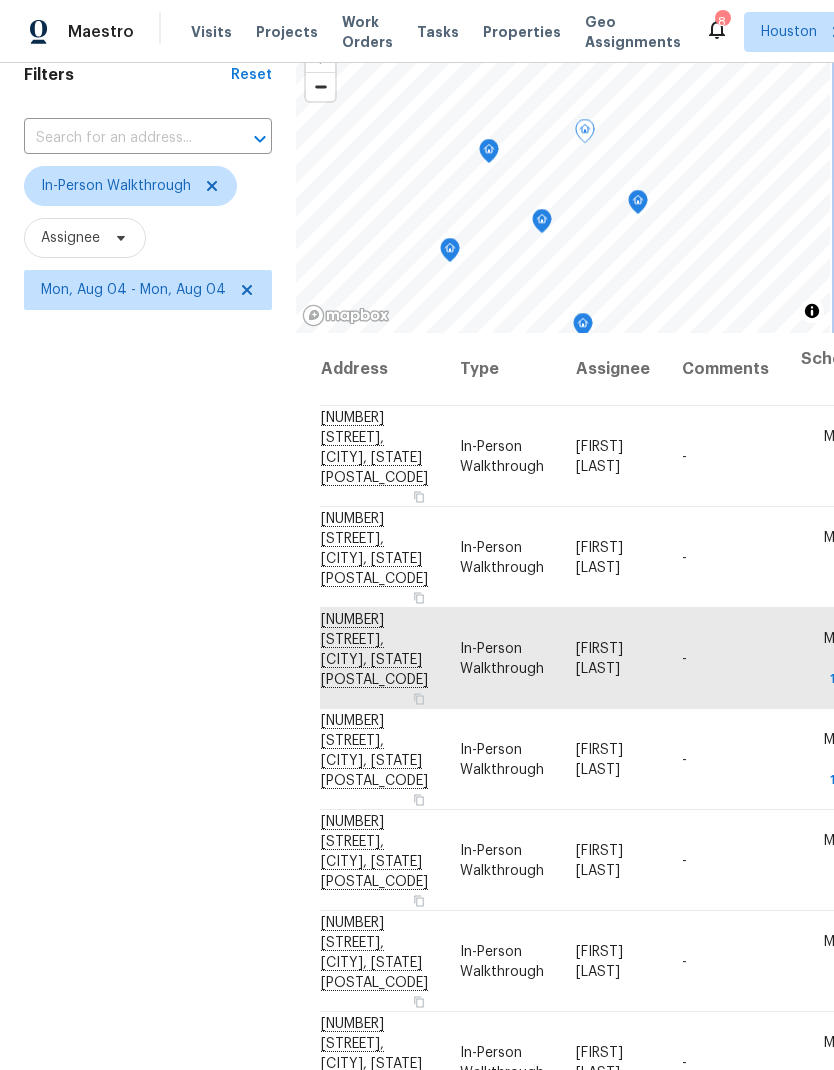 click 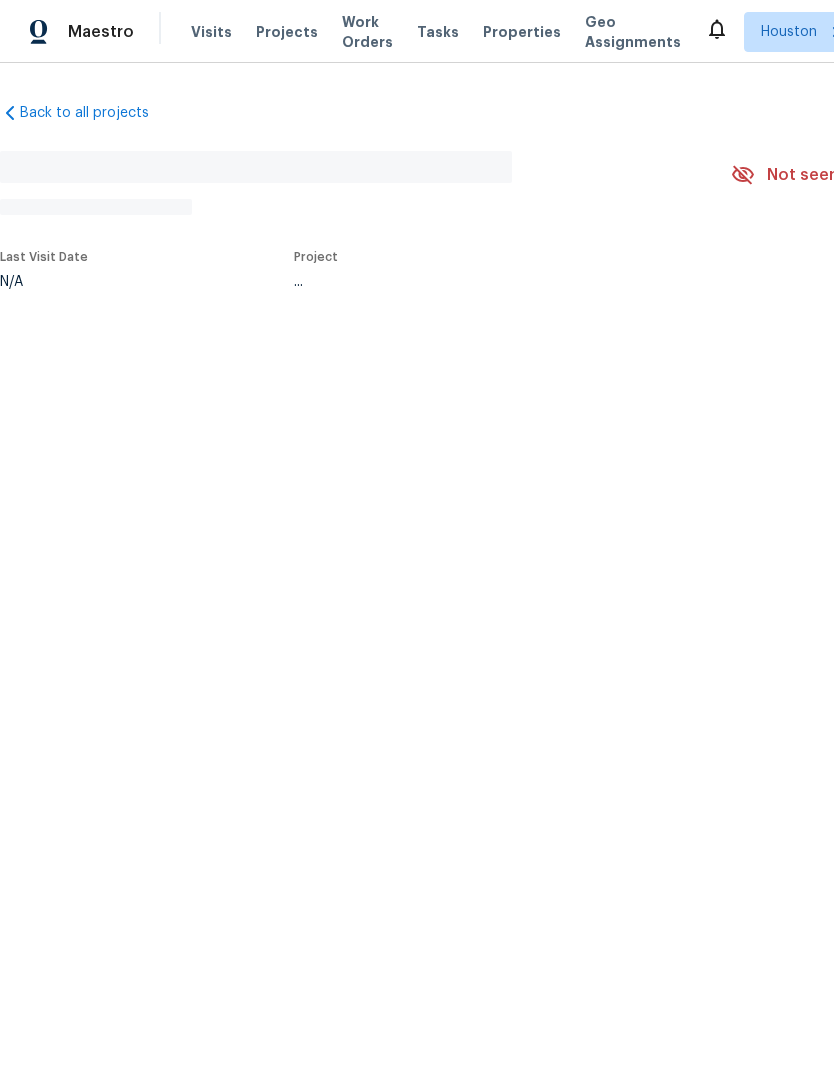 scroll, scrollTop: 0, scrollLeft: 0, axis: both 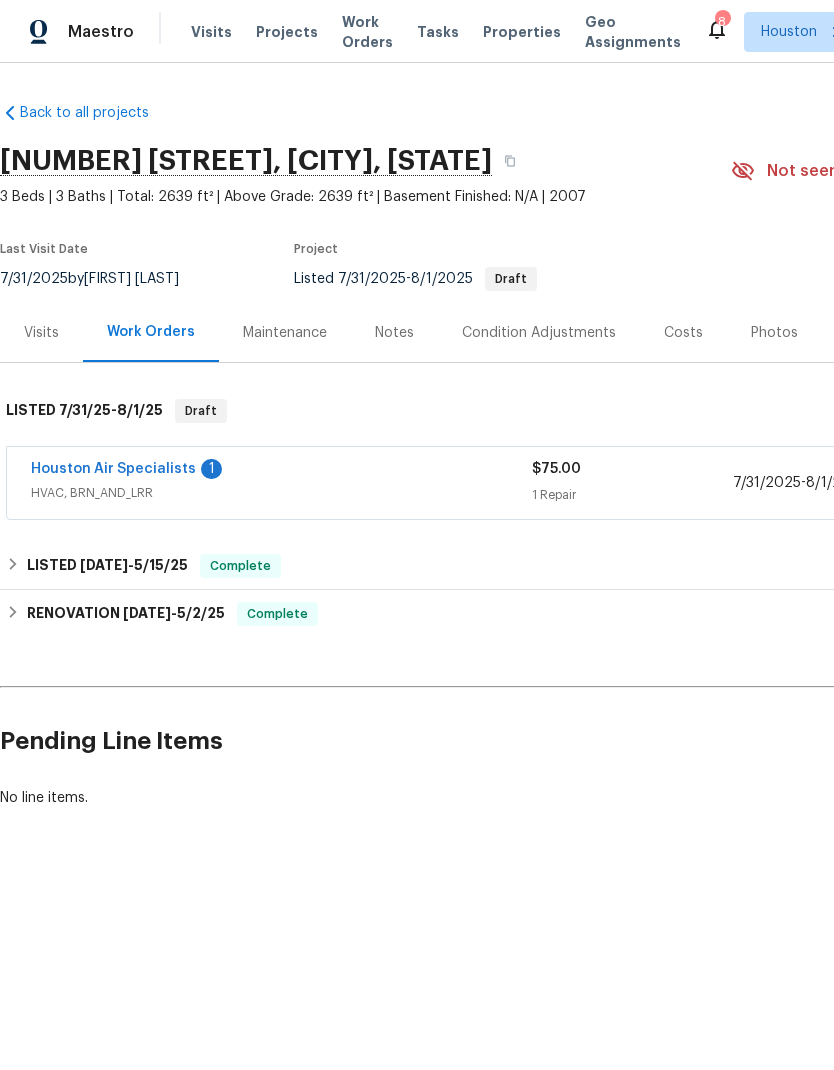 click on "Maintenance" at bounding box center (285, 333) 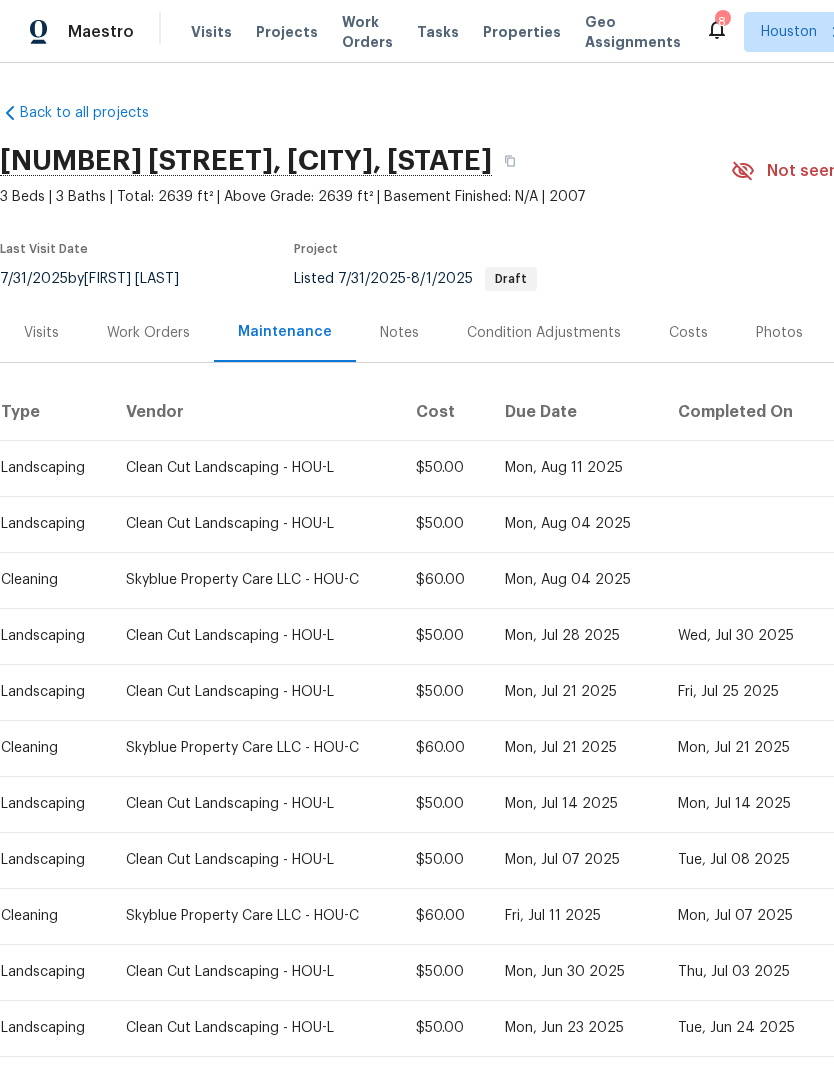 click on "Notes" at bounding box center (399, 333) 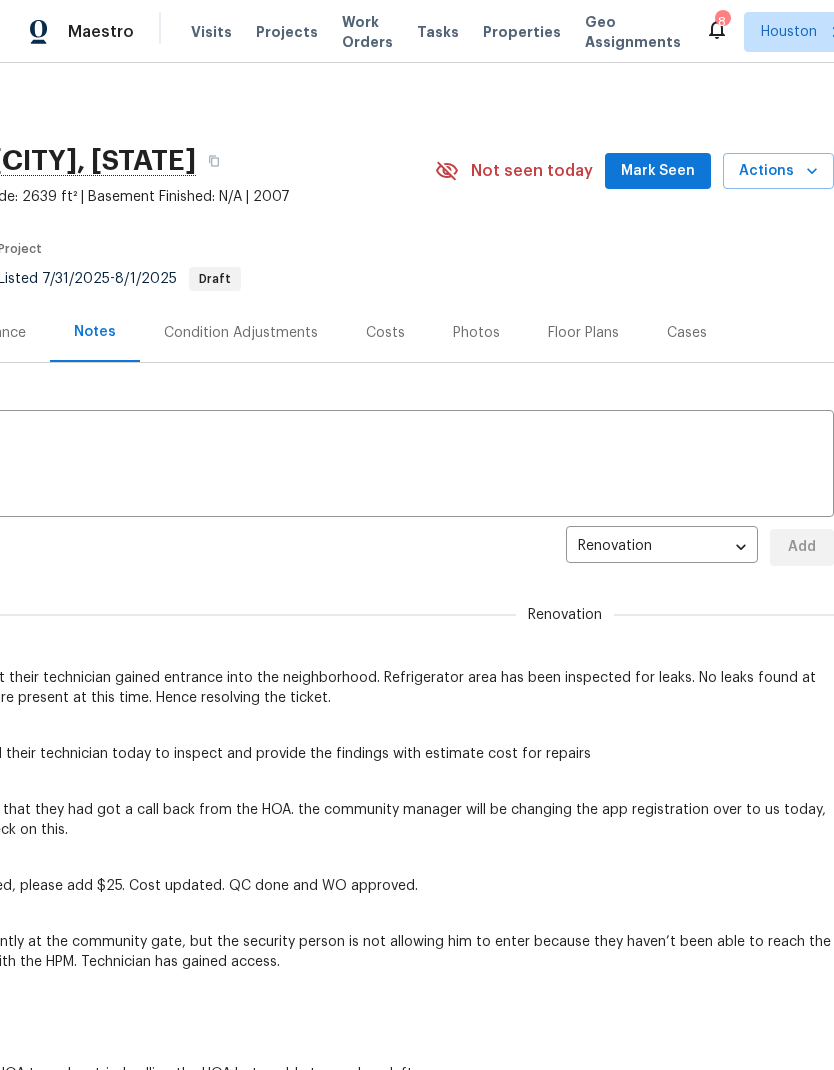 scroll, scrollTop: 0, scrollLeft: 296, axis: horizontal 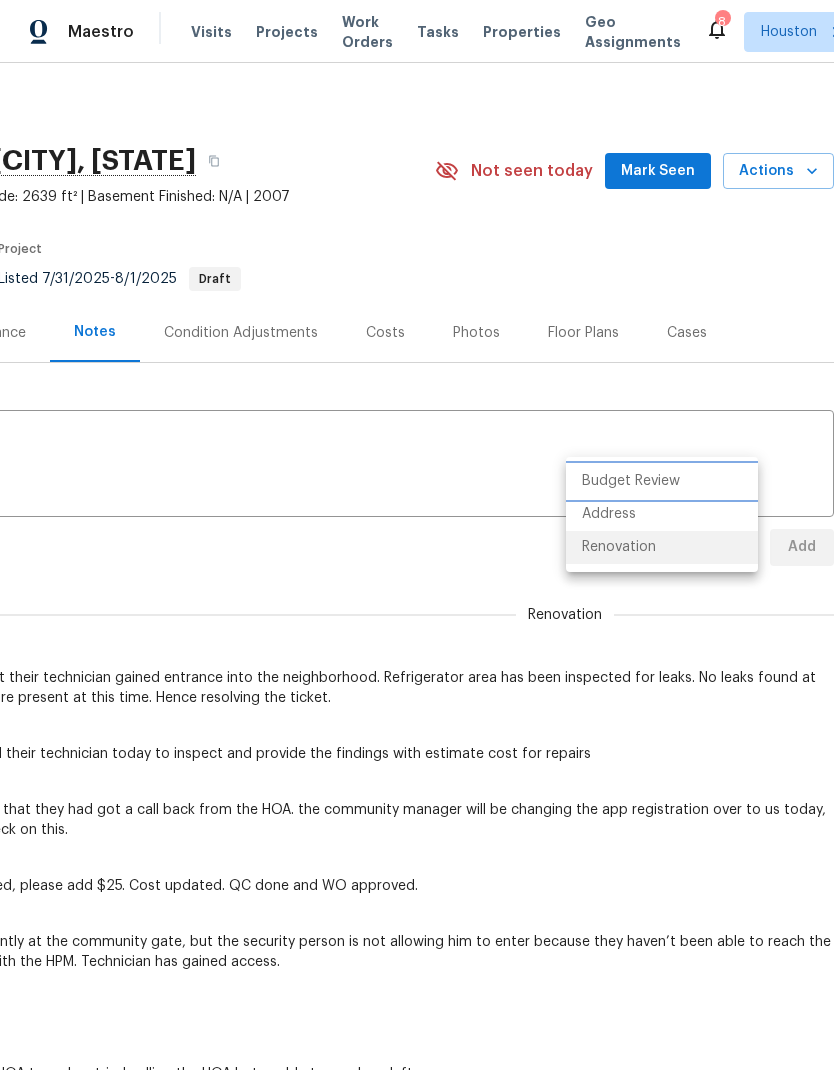 click on "Budget Review" at bounding box center [662, 481] 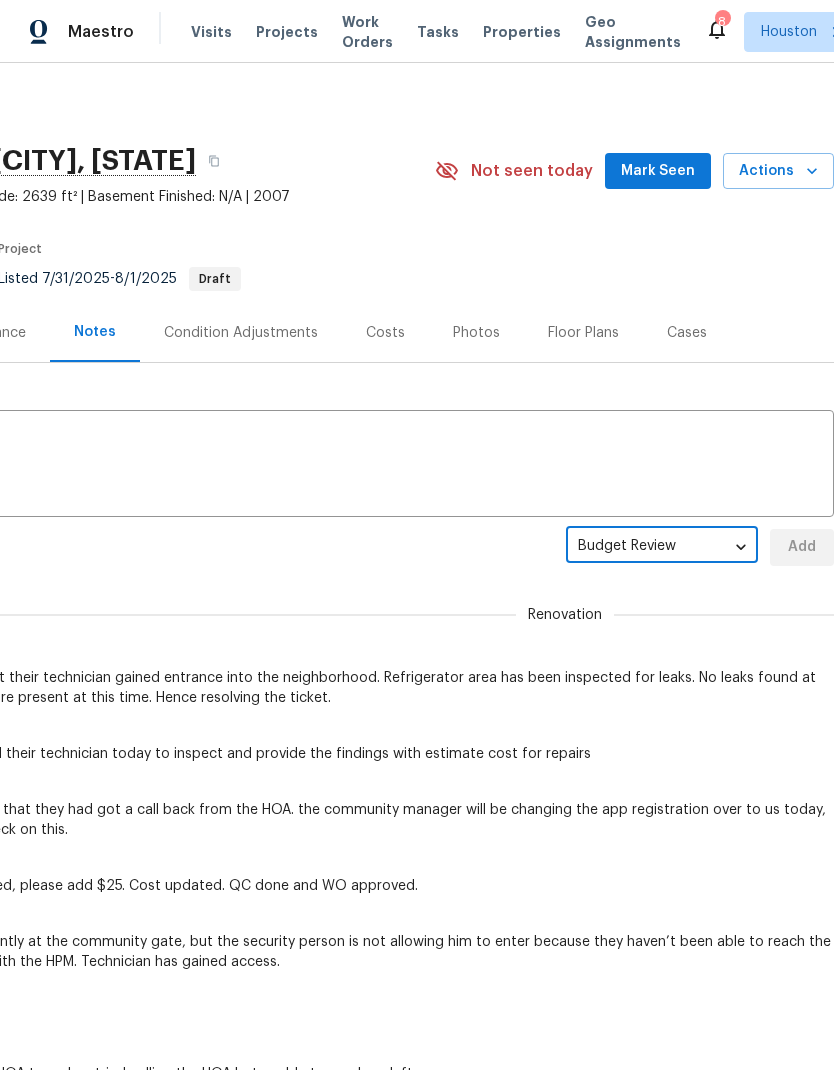 click on "Maestro Visits Projects Work Orders Tasks Properties Geo Assignments 8 Houston Tyler Waltz Back to all projects 12885 Andromeda Ct, Willis, TX 77318 3 Beds | 3 Baths | Total: 2639 ft² | Above Grade: 2639 ft² | Basement Finished: N/A | 2007 Not seen today Mark Seen Actions Last Visit Date 7/31/2025  by  Tyler Waltz   Project Listed   7/31/2025  -  8/1/2025 Draft Visits Work Orders Maintenance Notes Condition Adjustments Costs Photos Floor Plans Cases Notes x ​ Budget Review budget_review ​ Add Renovation Natarajan R 5/20/25, 11:36 Valereo Services - Vendor has confirmed that their technician gained entrance into the neighborhood. Refrigerator area has been inspected for leaks. No leaks found at this time. Took moisture readings. No moisture present at this time. Hence resolving the ticket. Natarajan R 5/19/25, 10:1 Valereo Services - Requested vendor to send their technician today to inspect and provide the findings with estimate cost for repairs Natarajan R 5/16/25, 10:7 Blessida Angeline M Natarajan R" at bounding box center (417, 535) 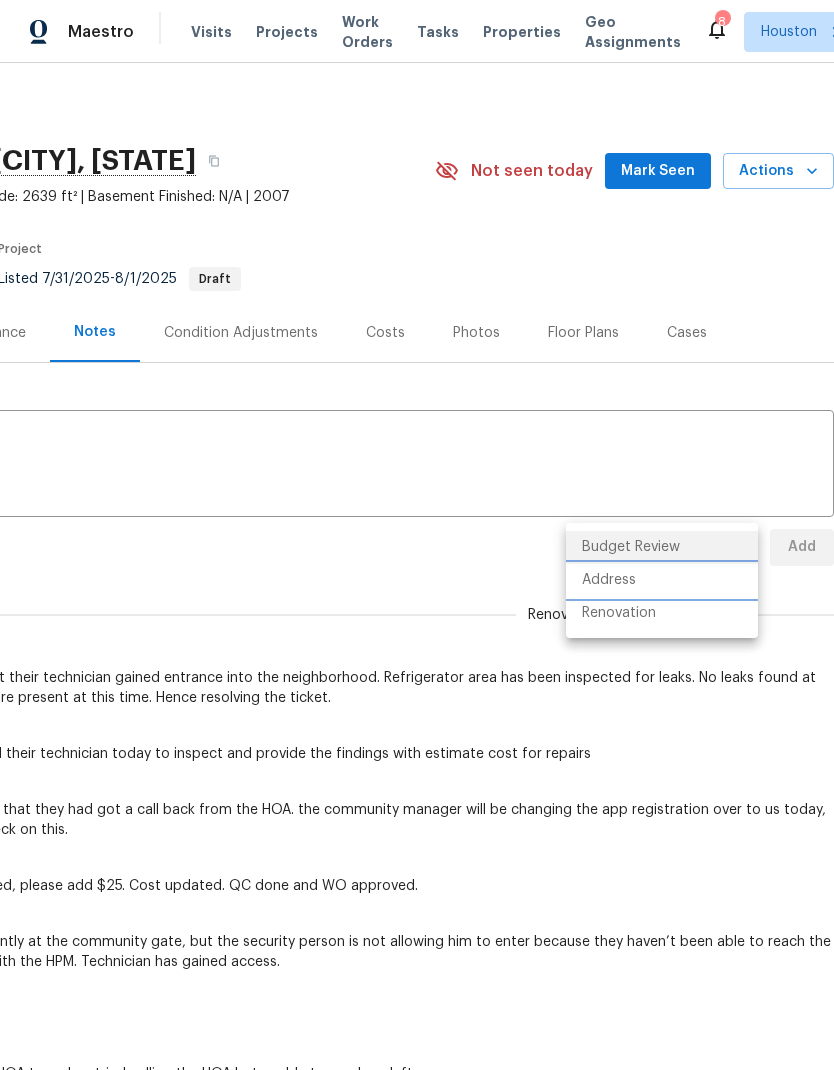 click on "Address" at bounding box center (662, 580) 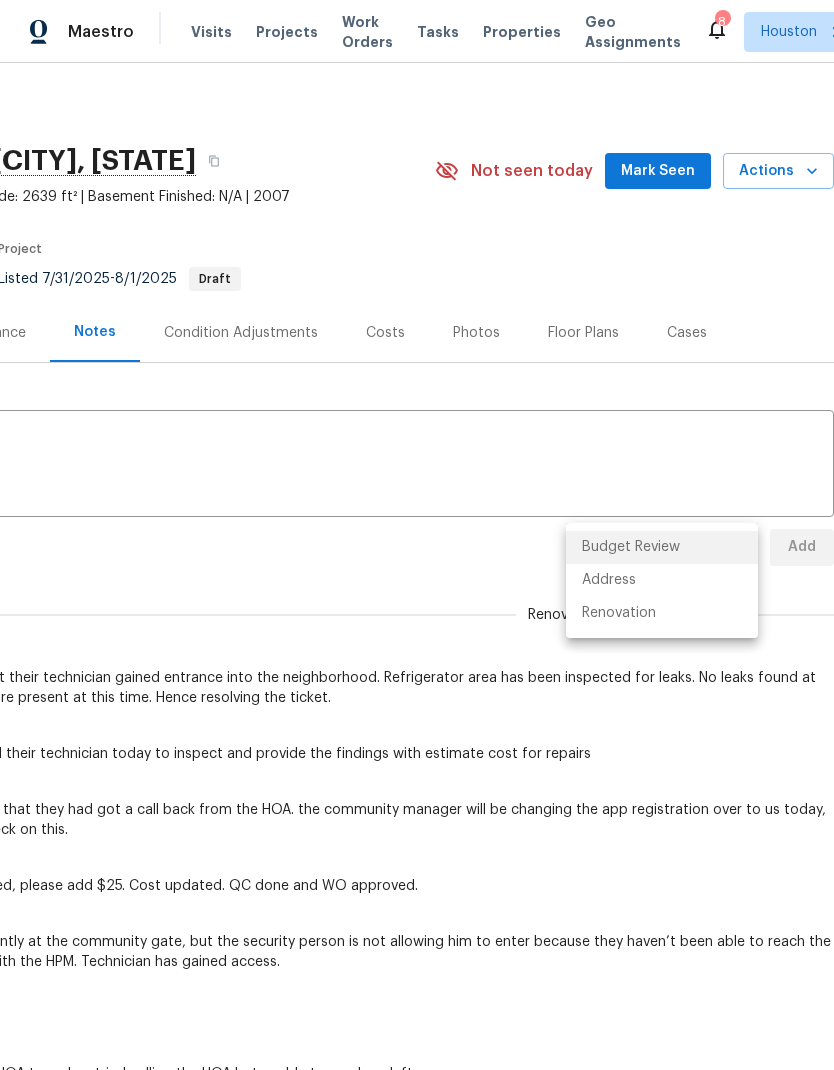 type on "address" 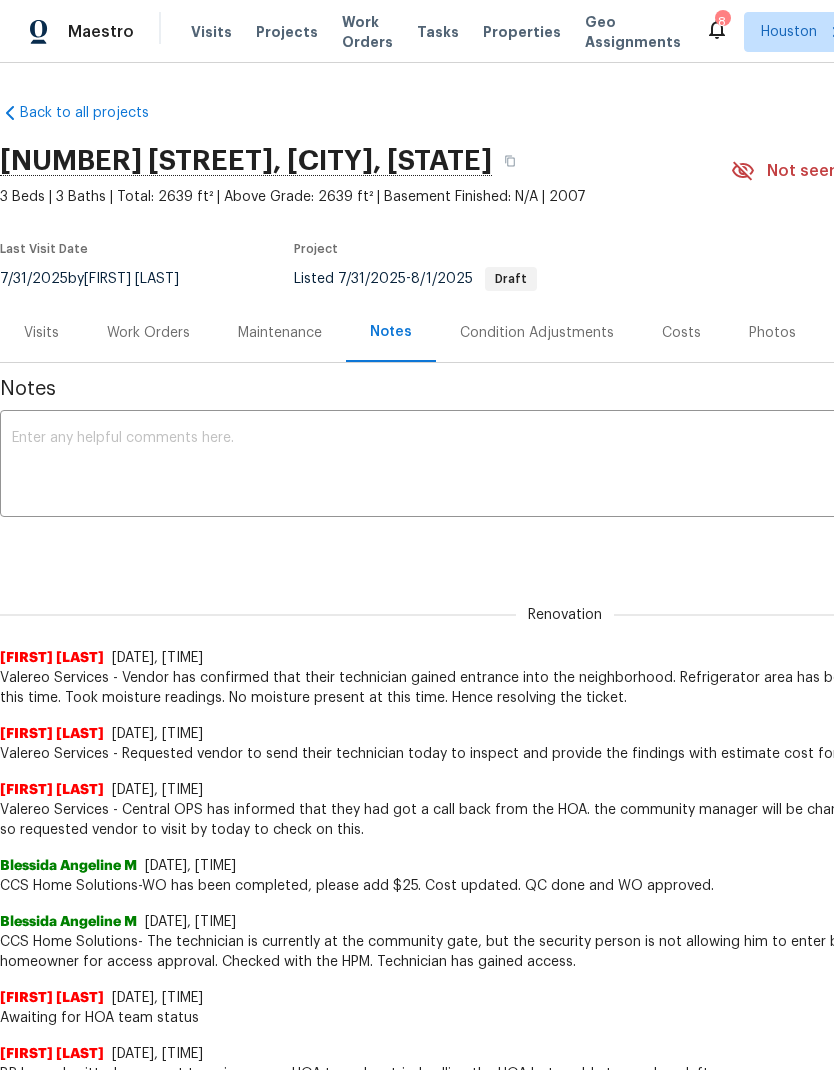 scroll, scrollTop: 0, scrollLeft: 0, axis: both 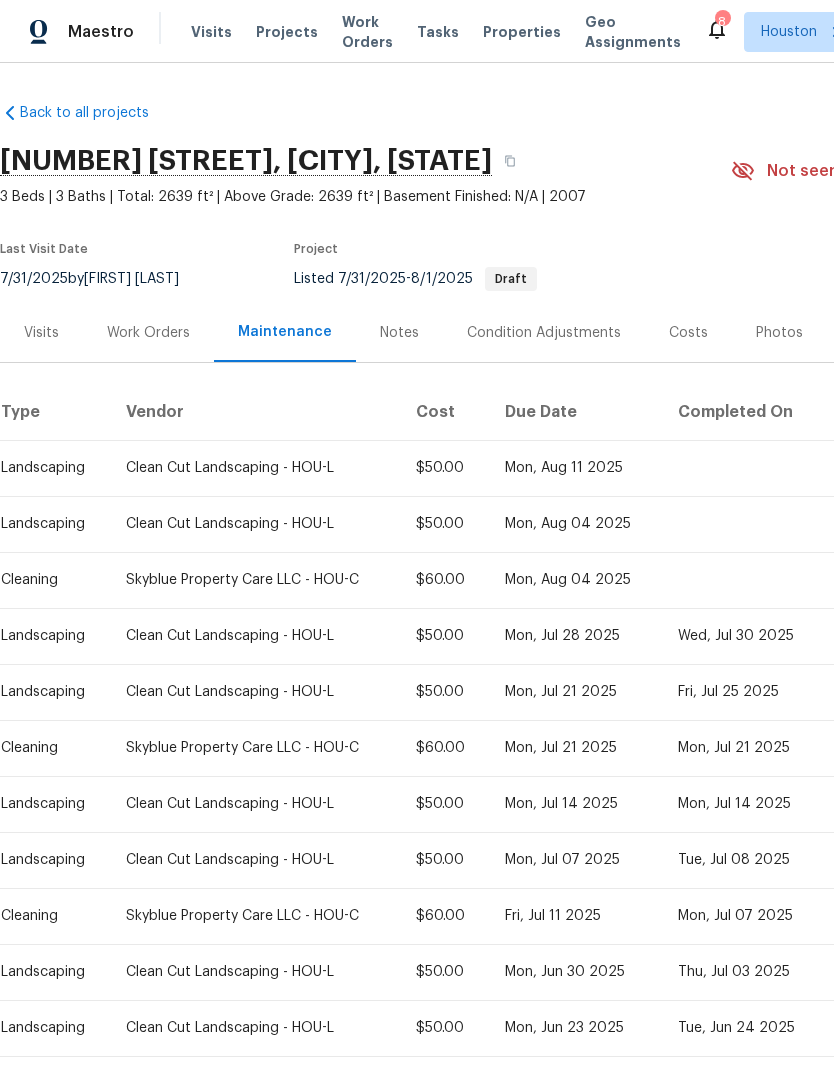 click on "Work Orders" at bounding box center [148, 332] 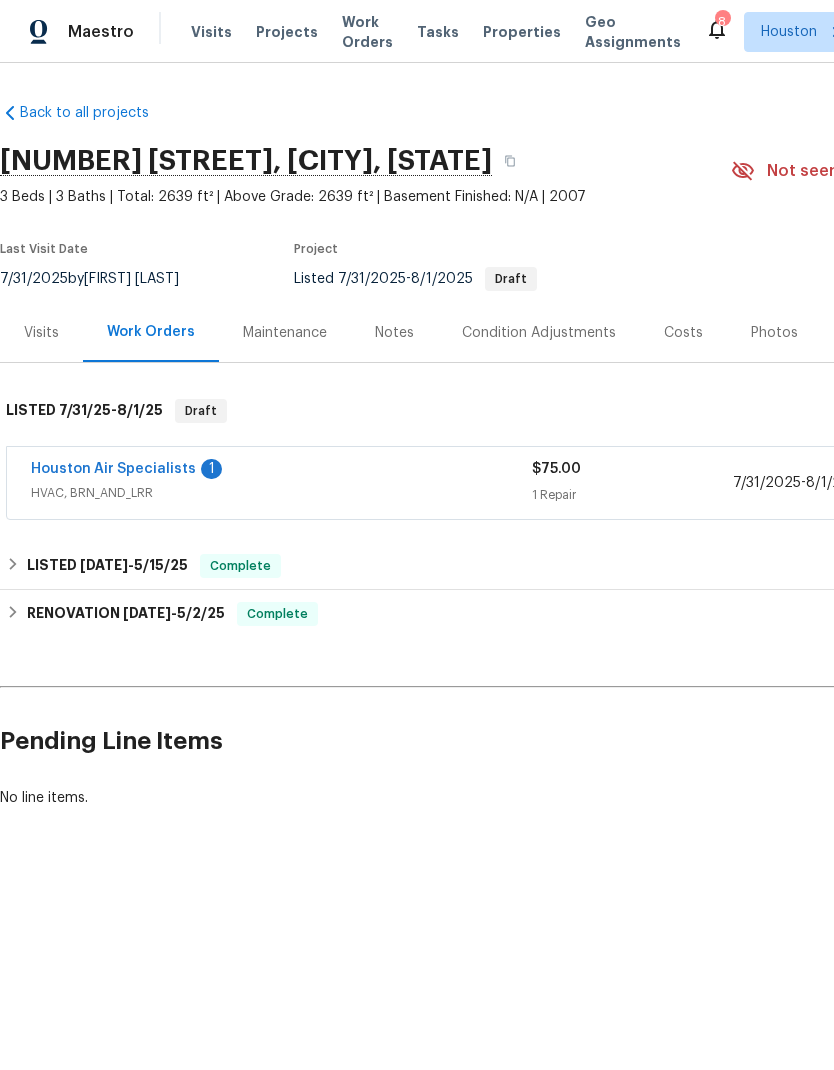 click on "Houston Air Specialists" at bounding box center (113, 469) 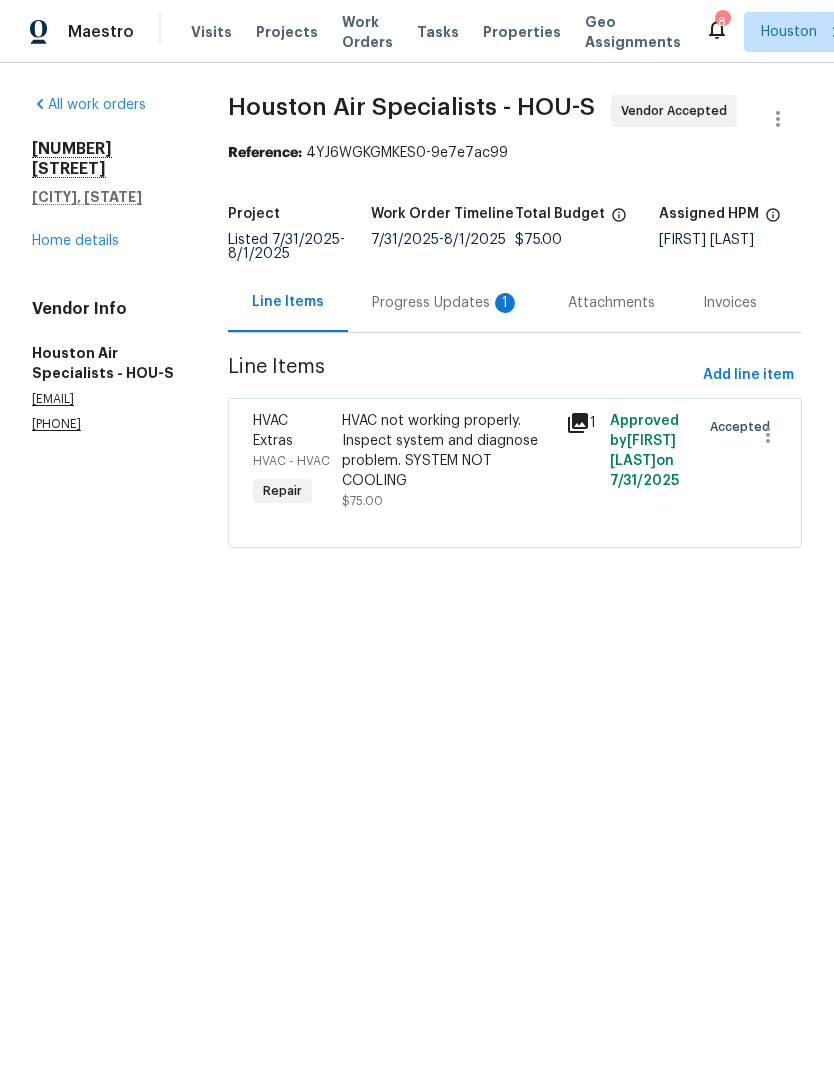 click on "Progress Updates 1" at bounding box center (446, 302) 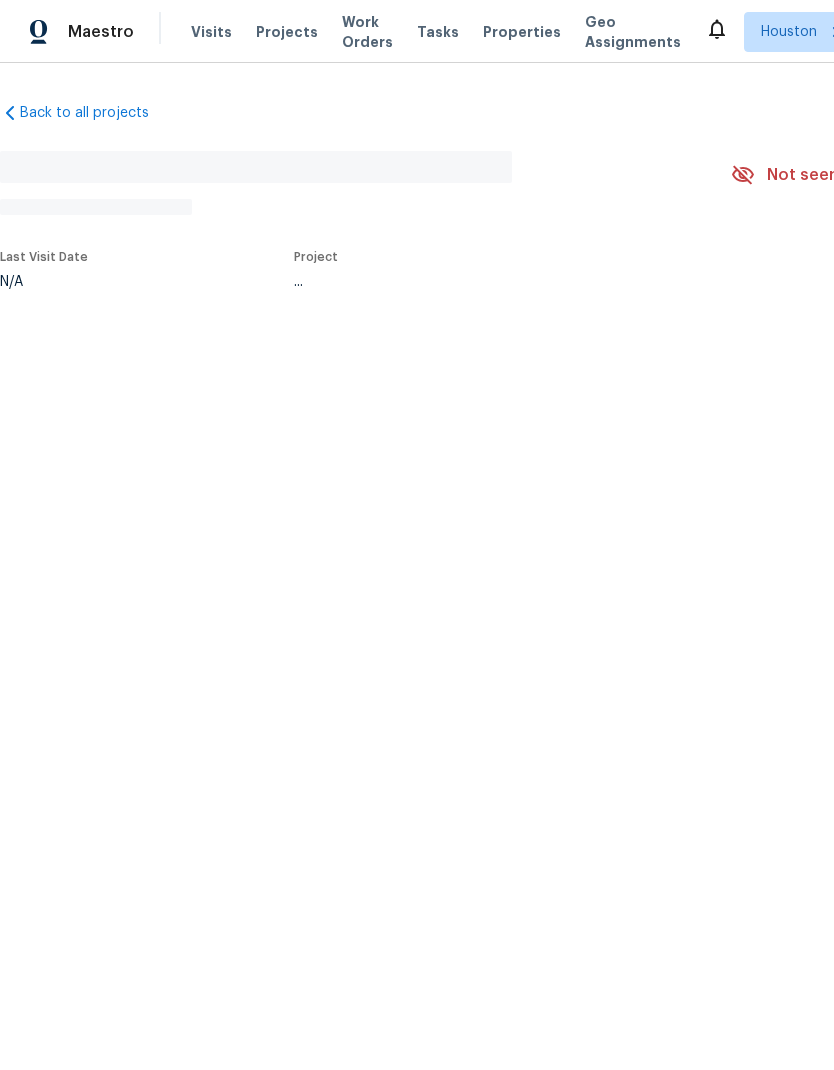 scroll, scrollTop: 0, scrollLeft: 0, axis: both 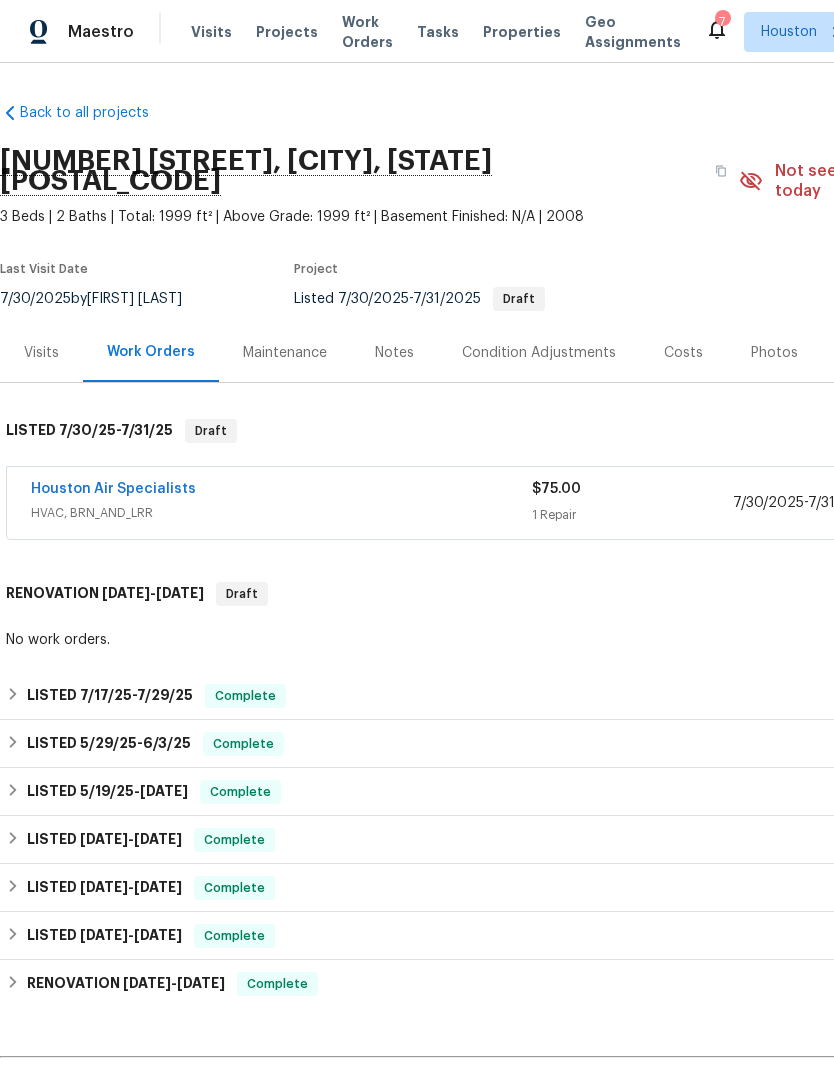 click on "Houston Air Specialists" at bounding box center (113, 489) 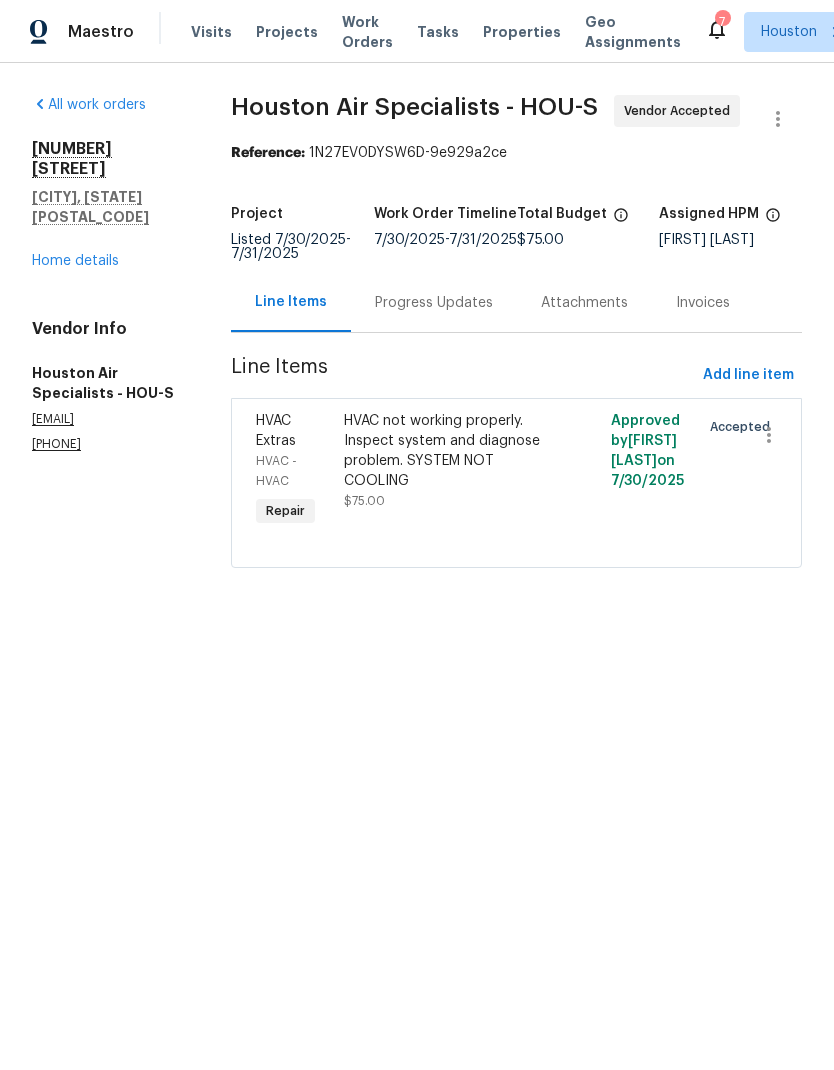 click on "Progress Updates" at bounding box center [434, 303] 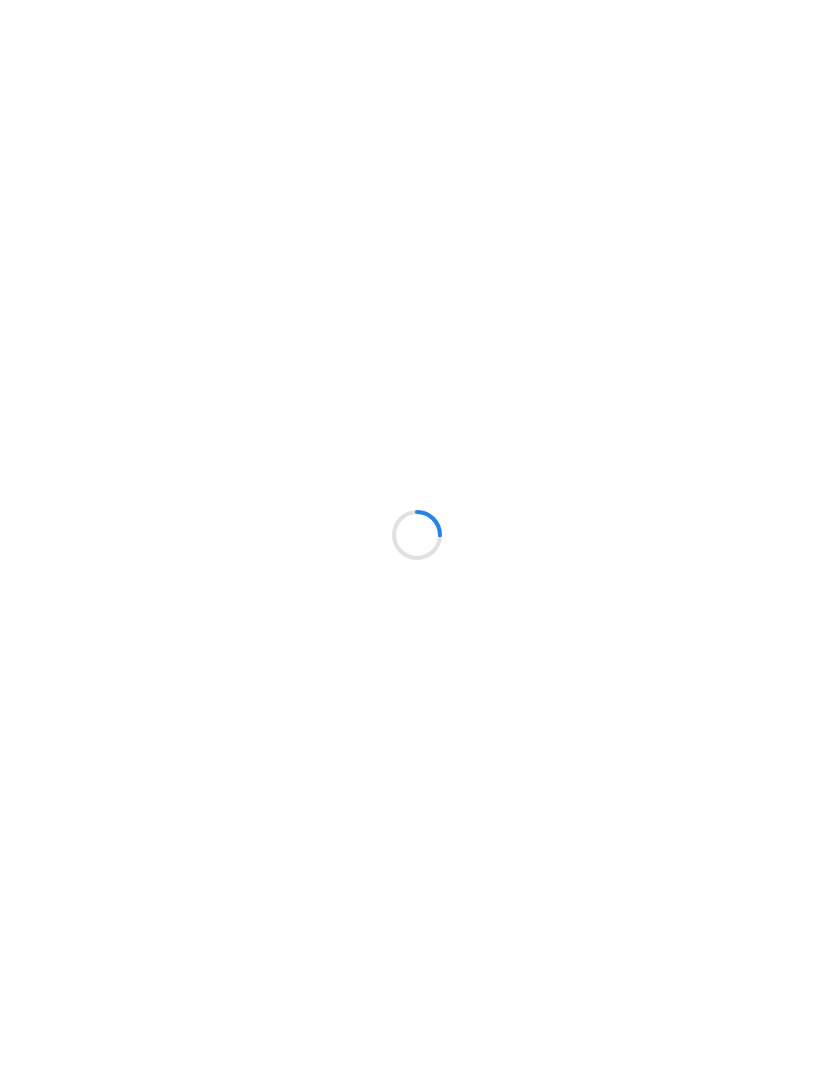 scroll, scrollTop: 0, scrollLeft: 0, axis: both 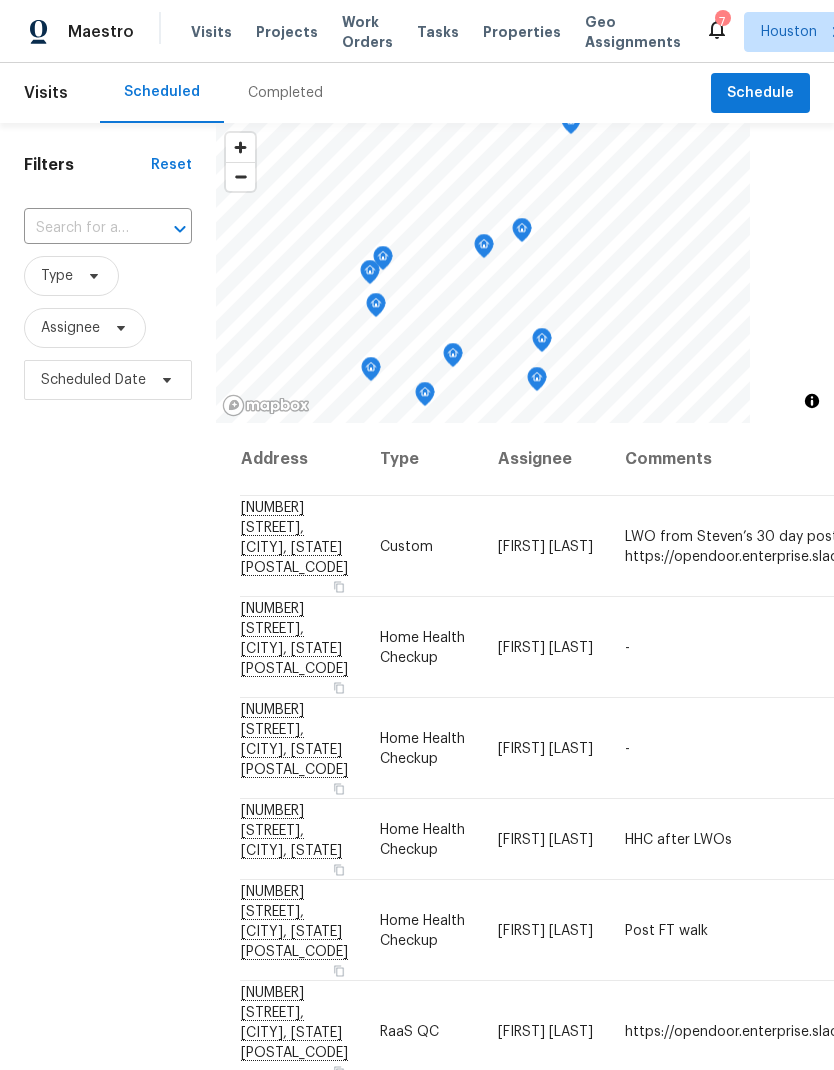 click on "Work Orders" at bounding box center (367, 32) 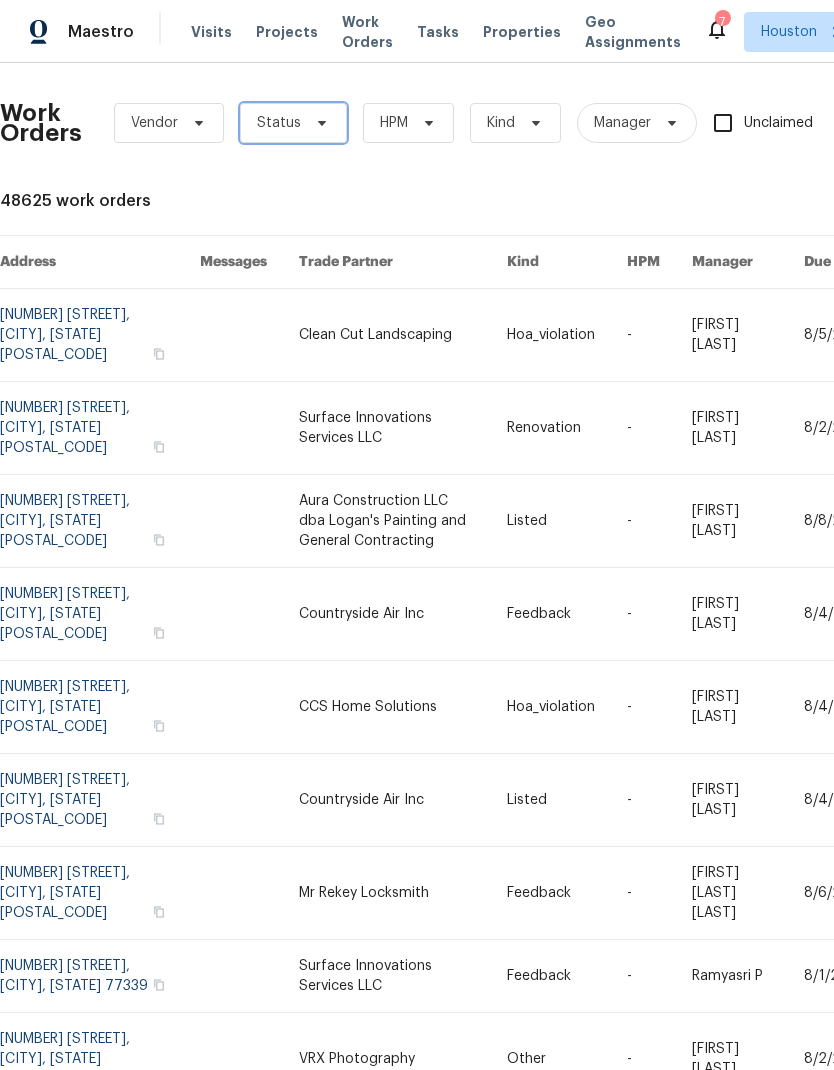 click on "Status" at bounding box center (293, 123) 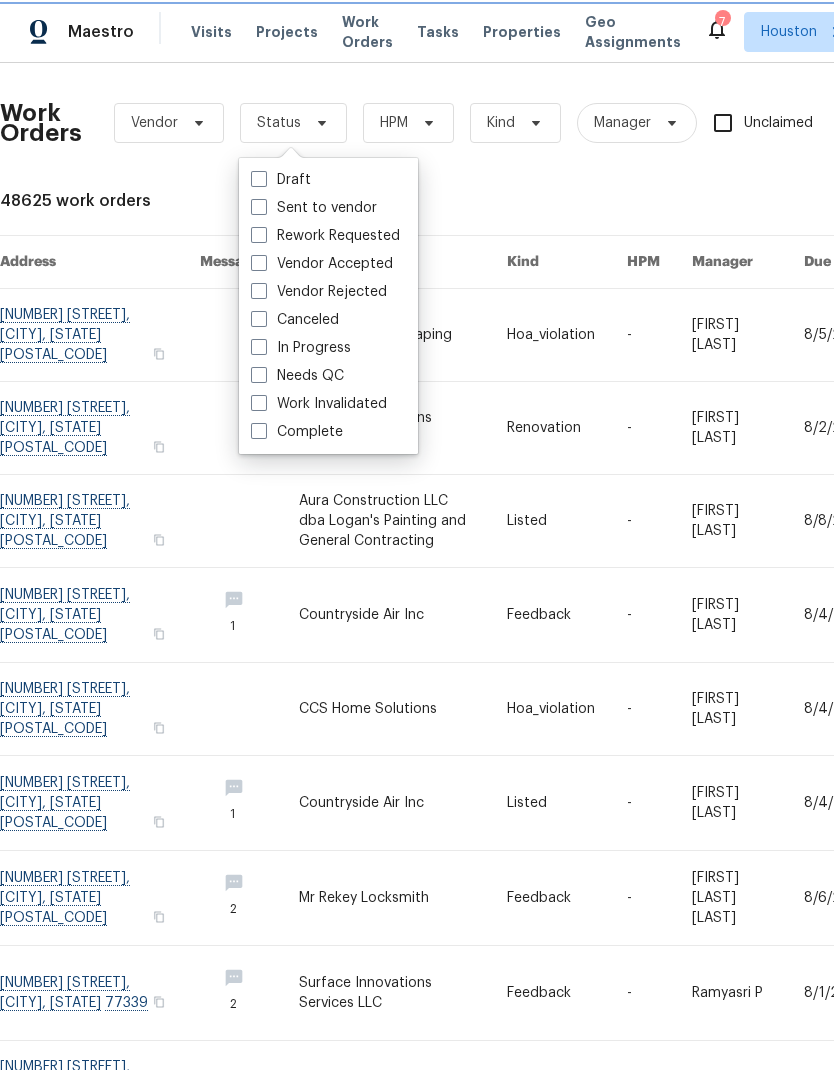 scroll, scrollTop: 80, scrollLeft: 0, axis: vertical 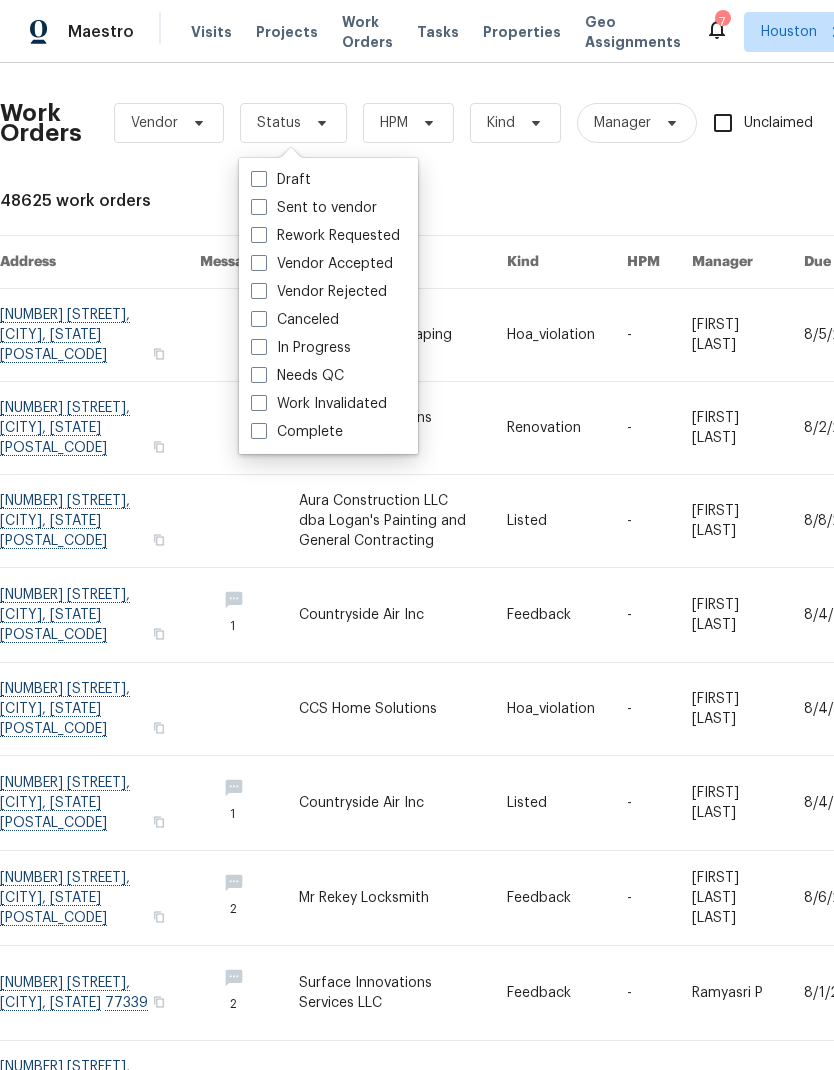 click on "Needs QC" at bounding box center [297, 376] 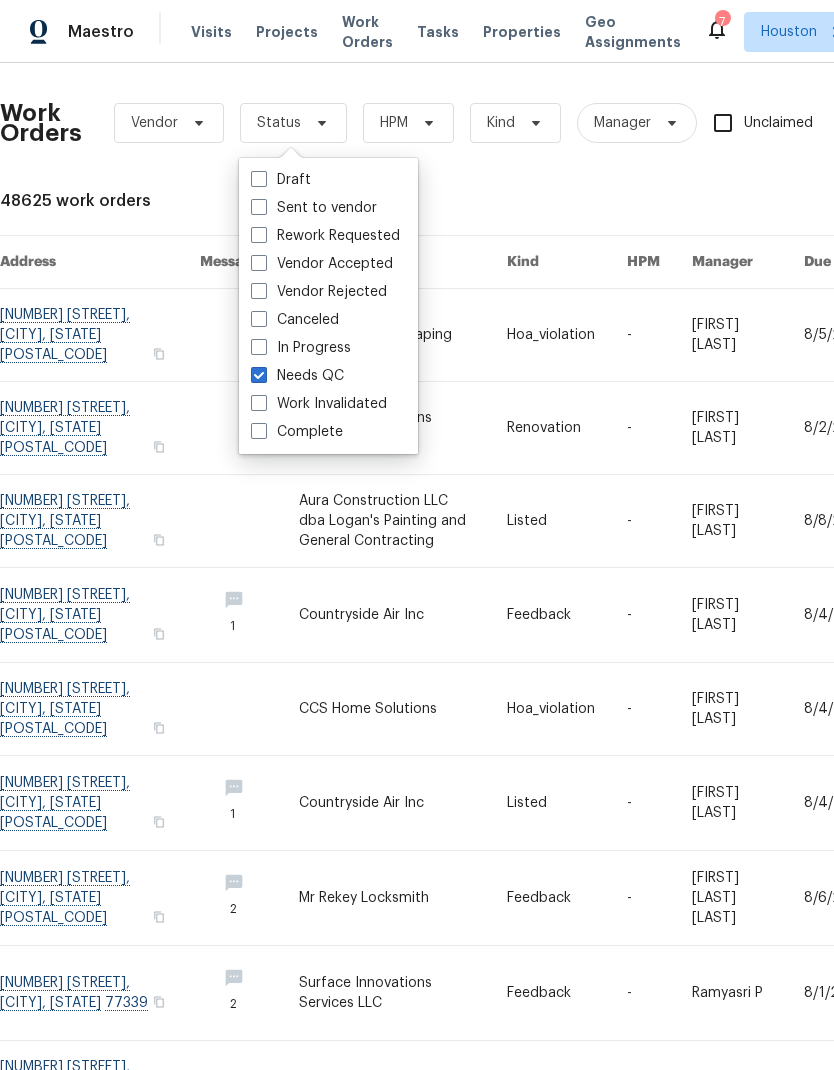 checkbox on "true" 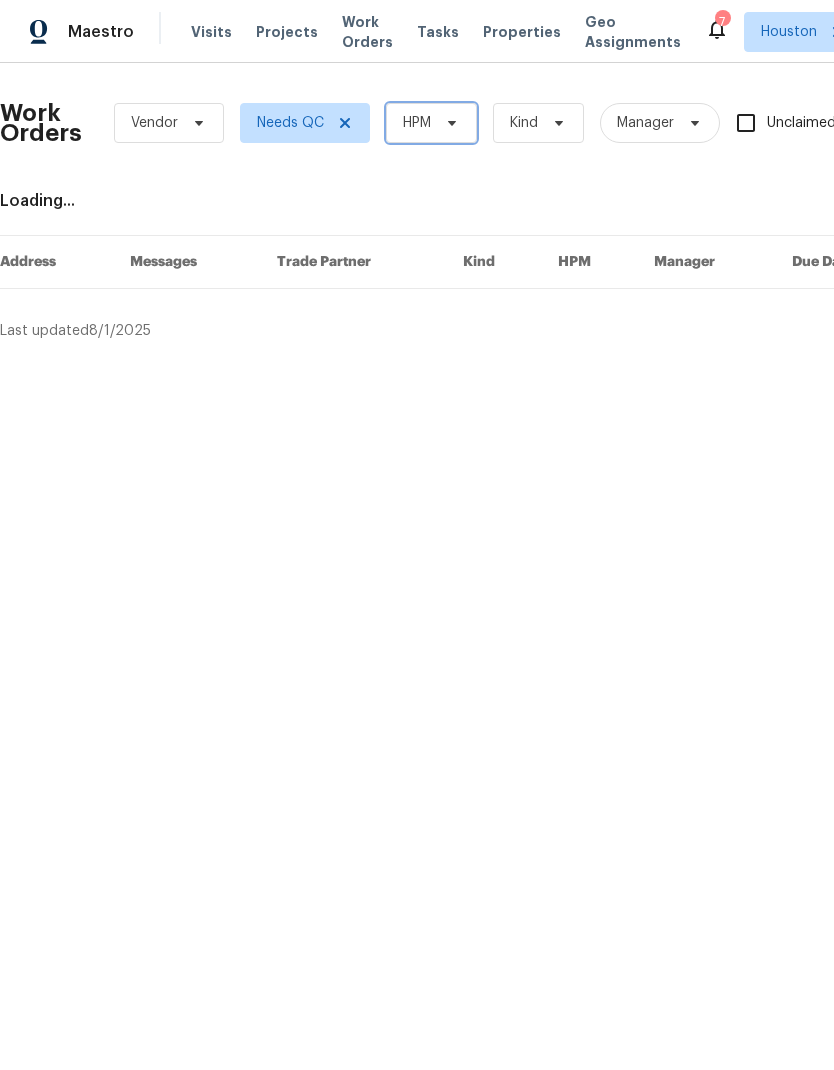 click on "HPM" at bounding box center [417, 123] 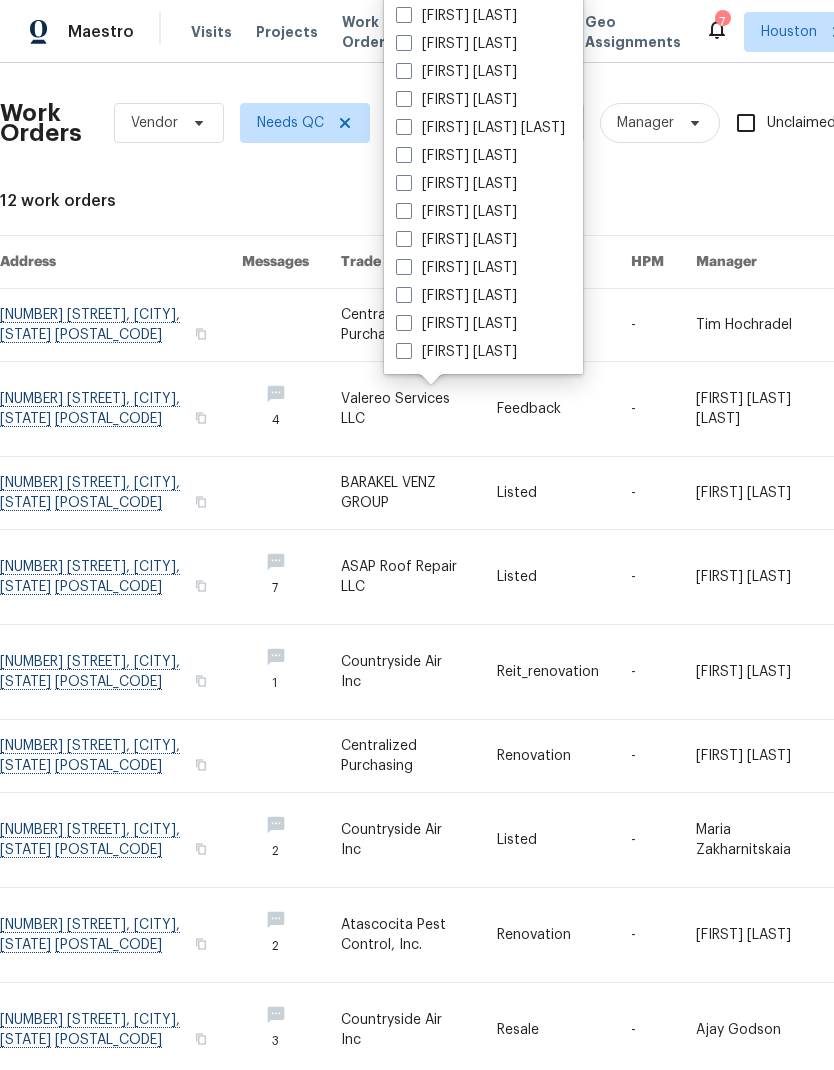 scroll, scrollTop: 416, scrollLeft: 0, axis: vertical 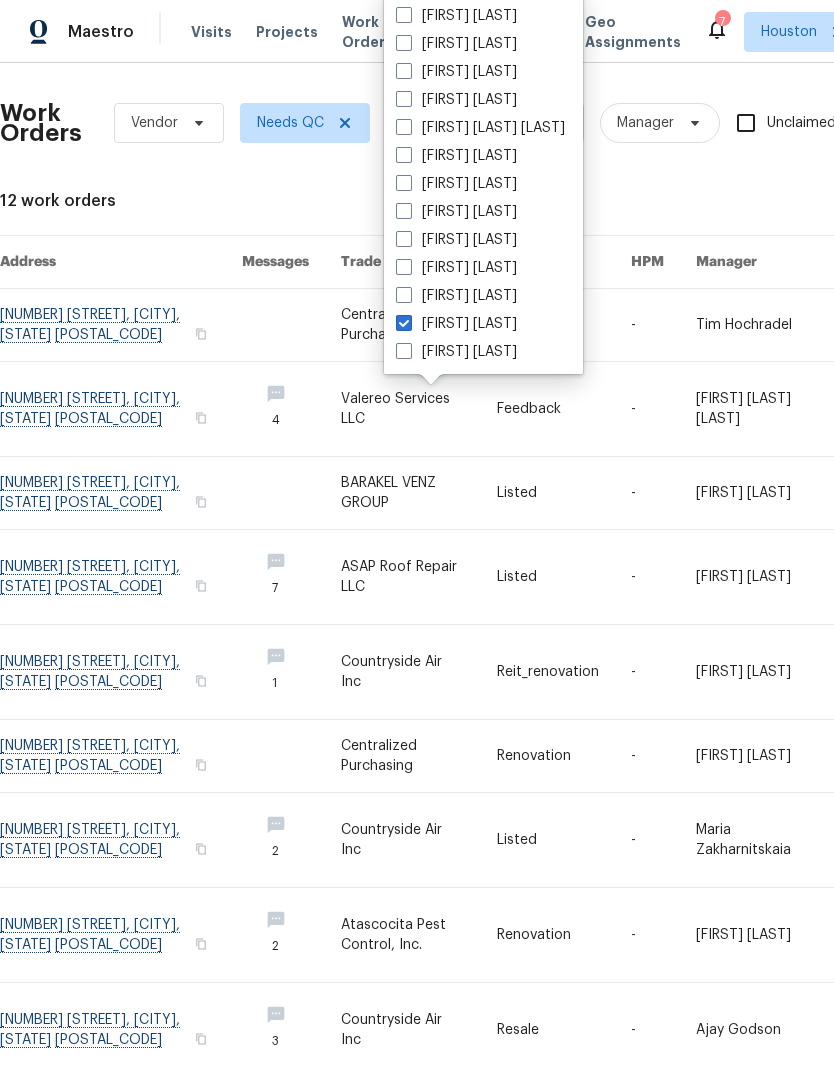 checkbox on "true" 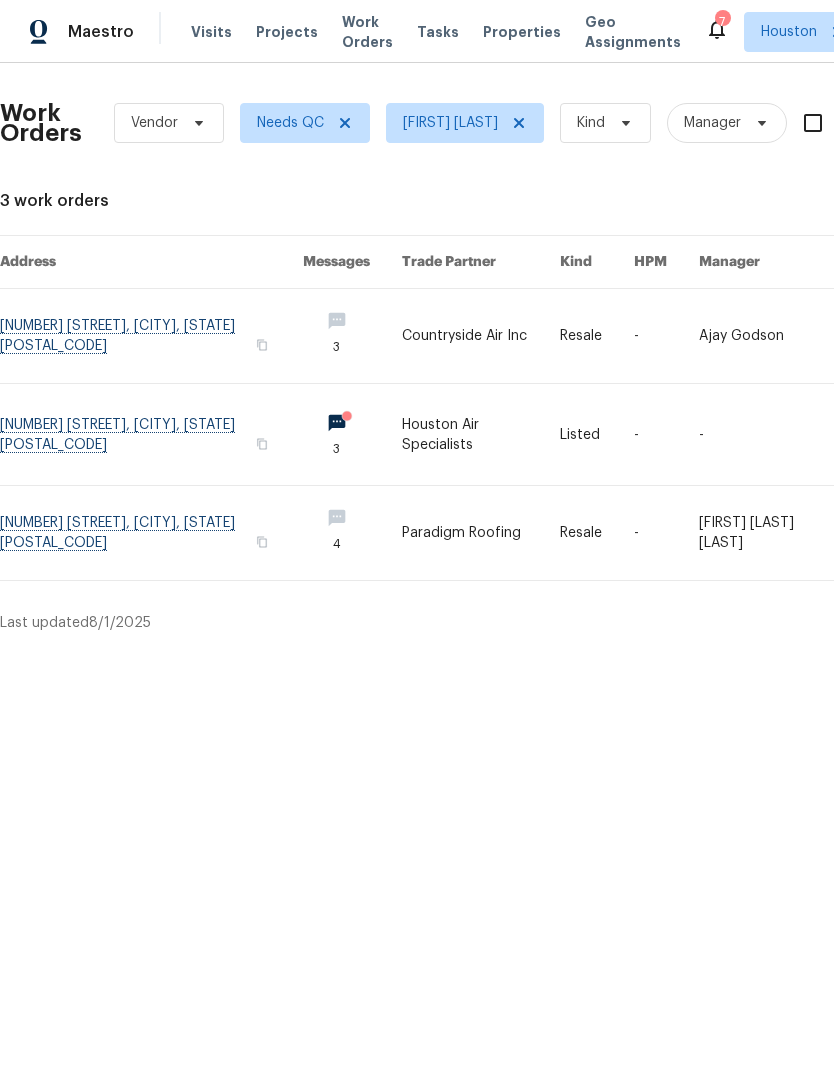 click at bounding box center [352, 434] 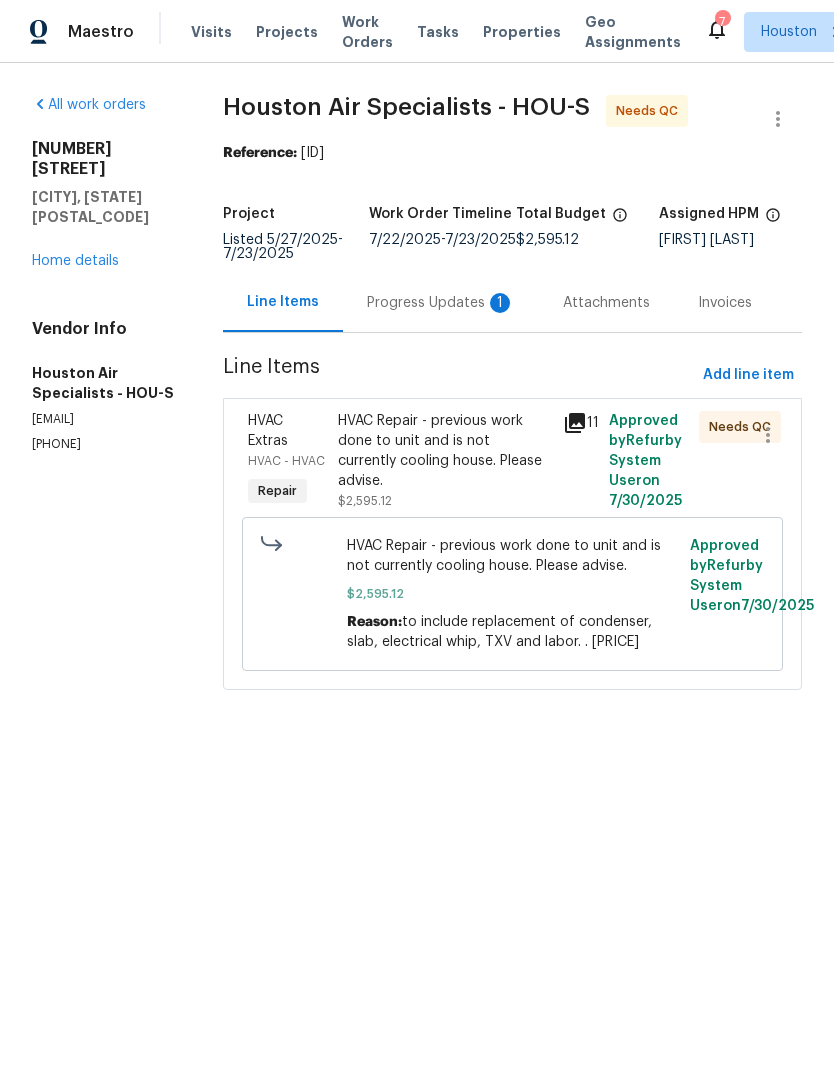 click on "Progress Updates 1" at bounding box center [441, 302] 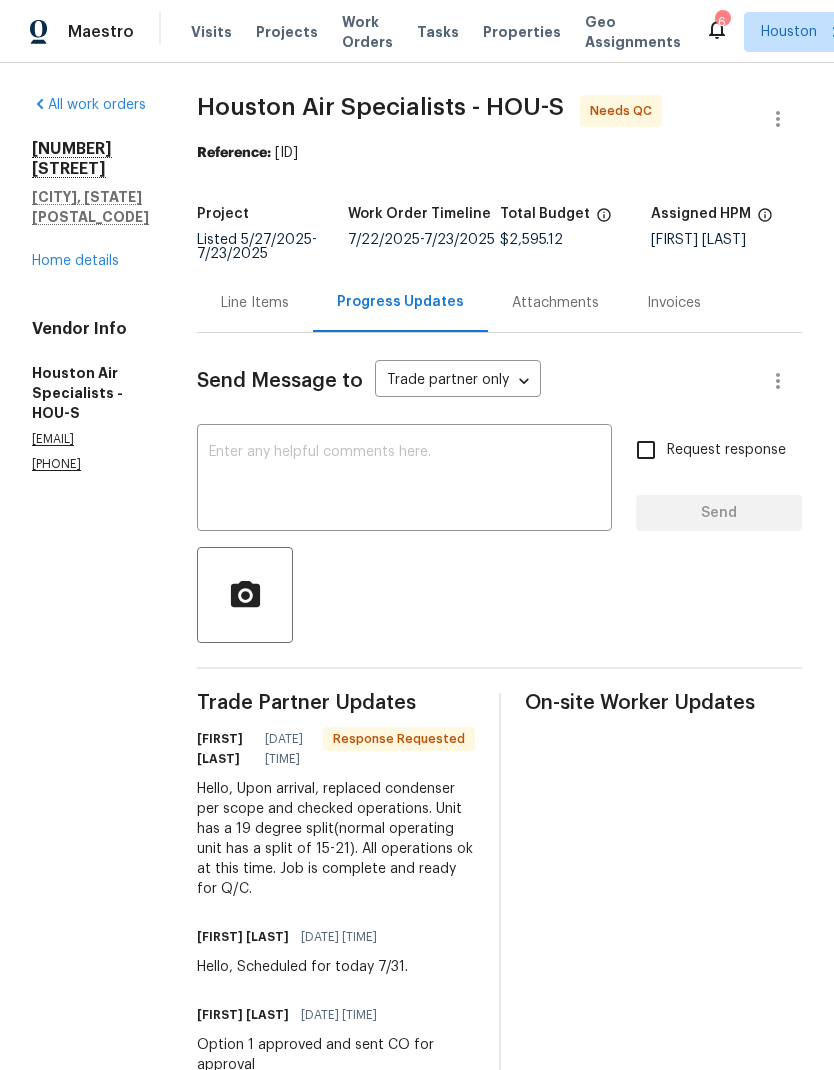 click on "Line Items" at bounding box center (255, 302) 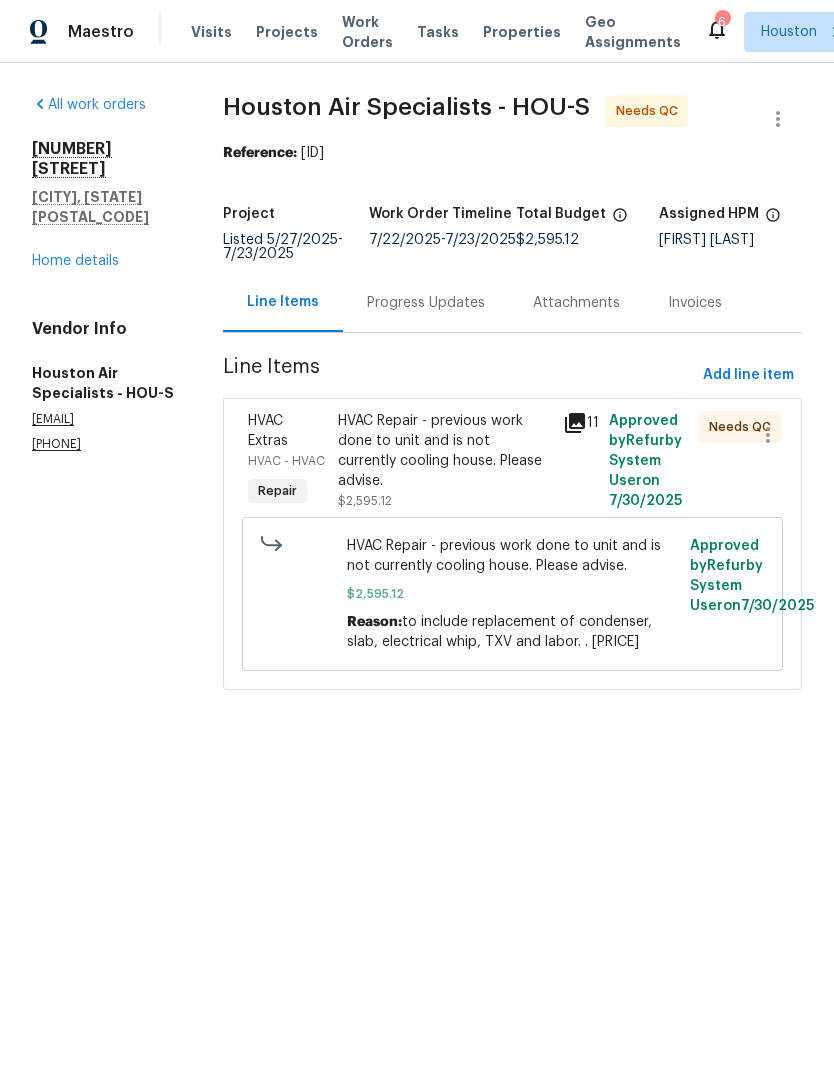 click on "HVAC Repair - previous work done to unit and is not currently cooling house. Please advise." at bounding box center [445, 451] 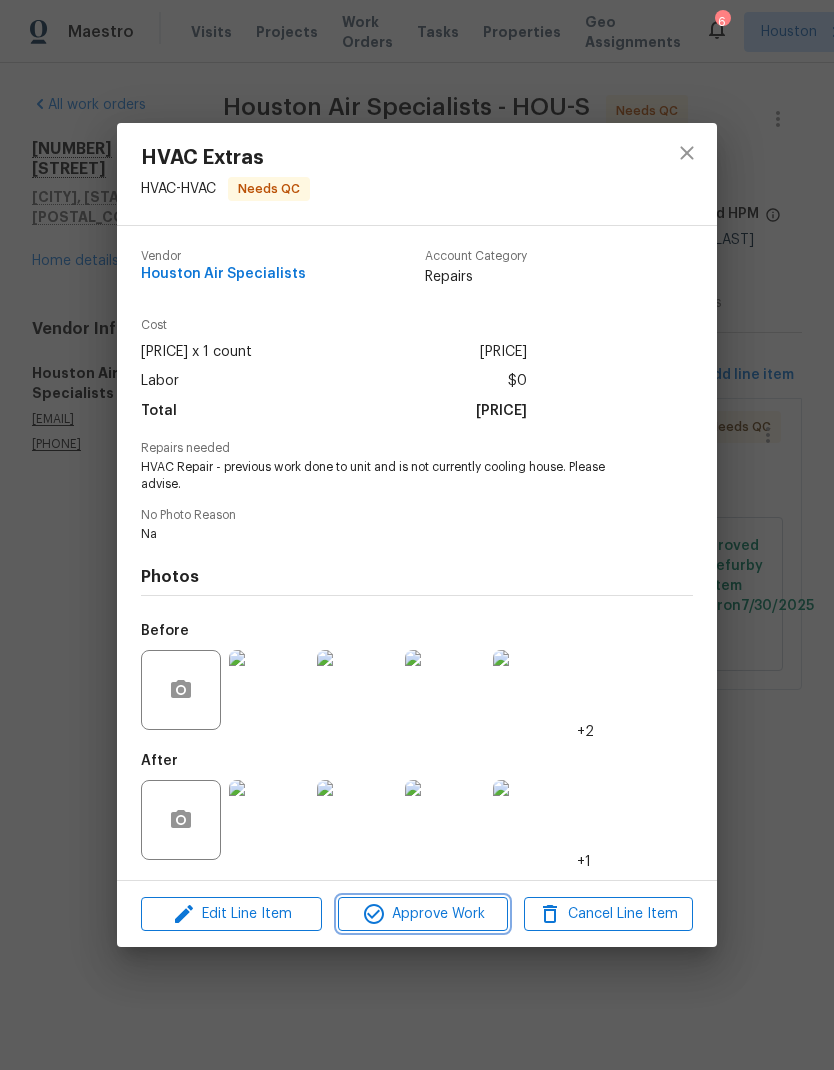 click on "Approve Work" at bounding box center [422, 914] 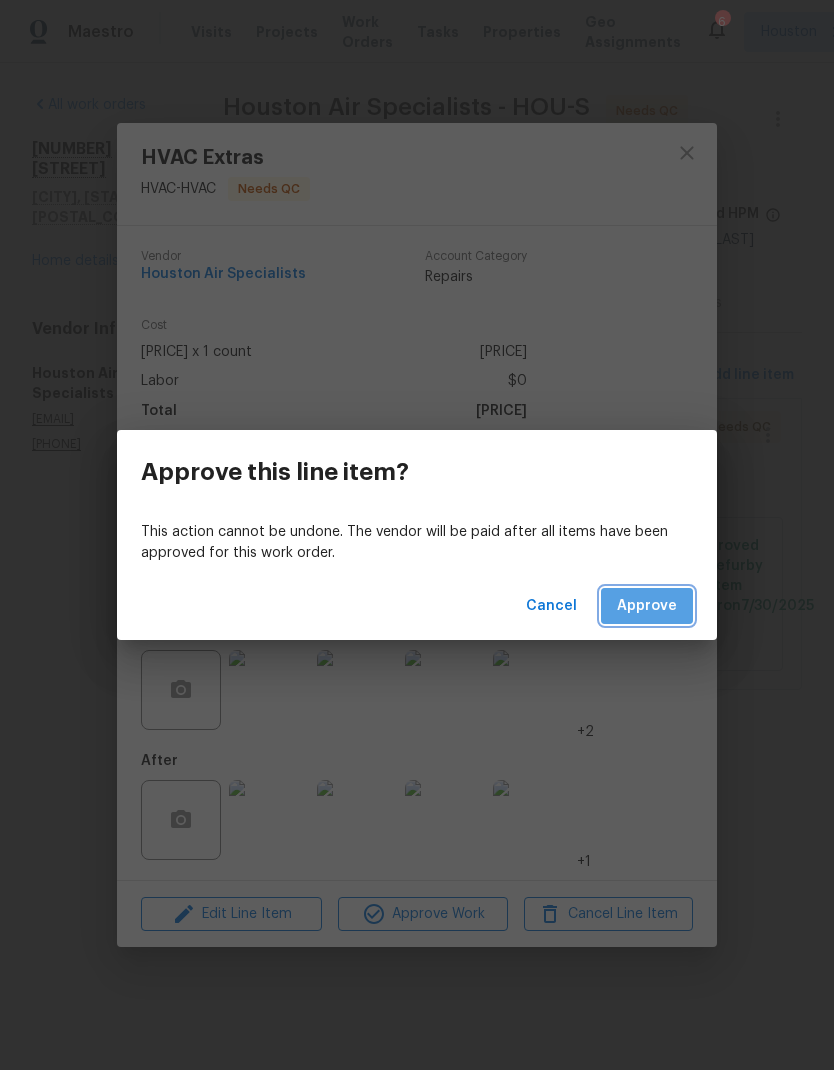 click on "Approve" at bounding box center [647, 606] 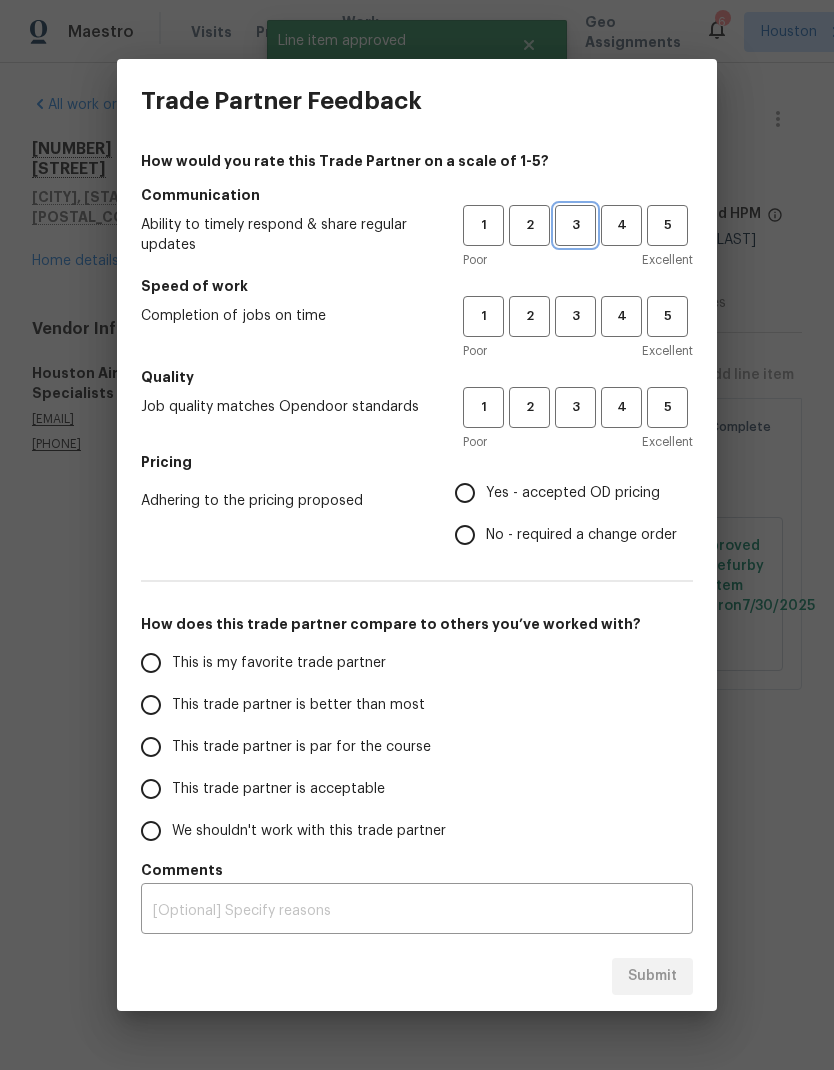 click on "3" at bounding box center (575, 225) 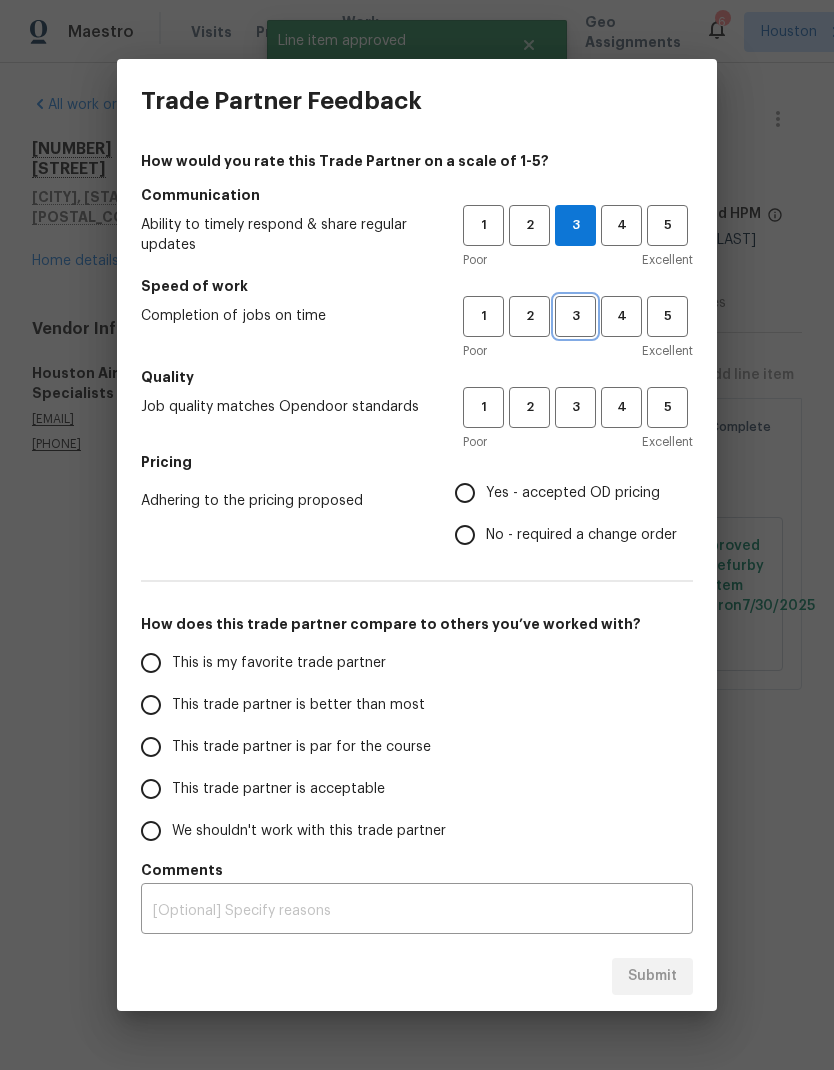 click on "3" at bounding box center [575, 316] 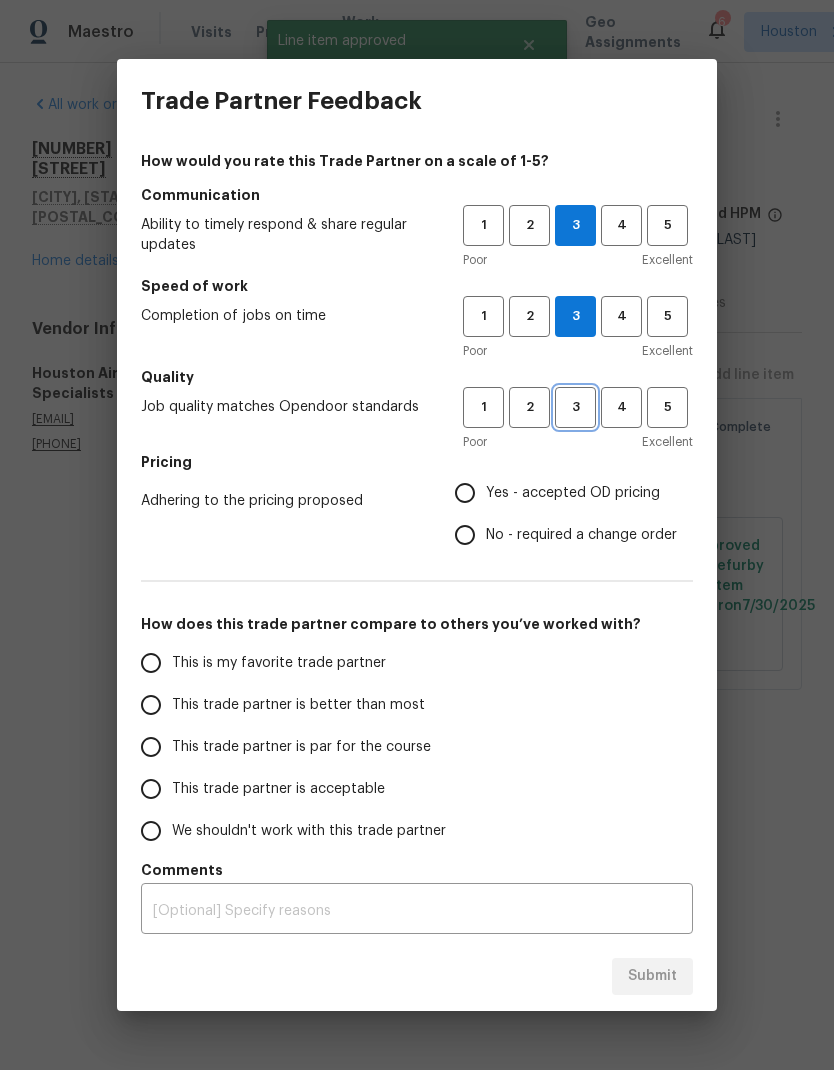 click on "3" at bounding box center (575, 407) 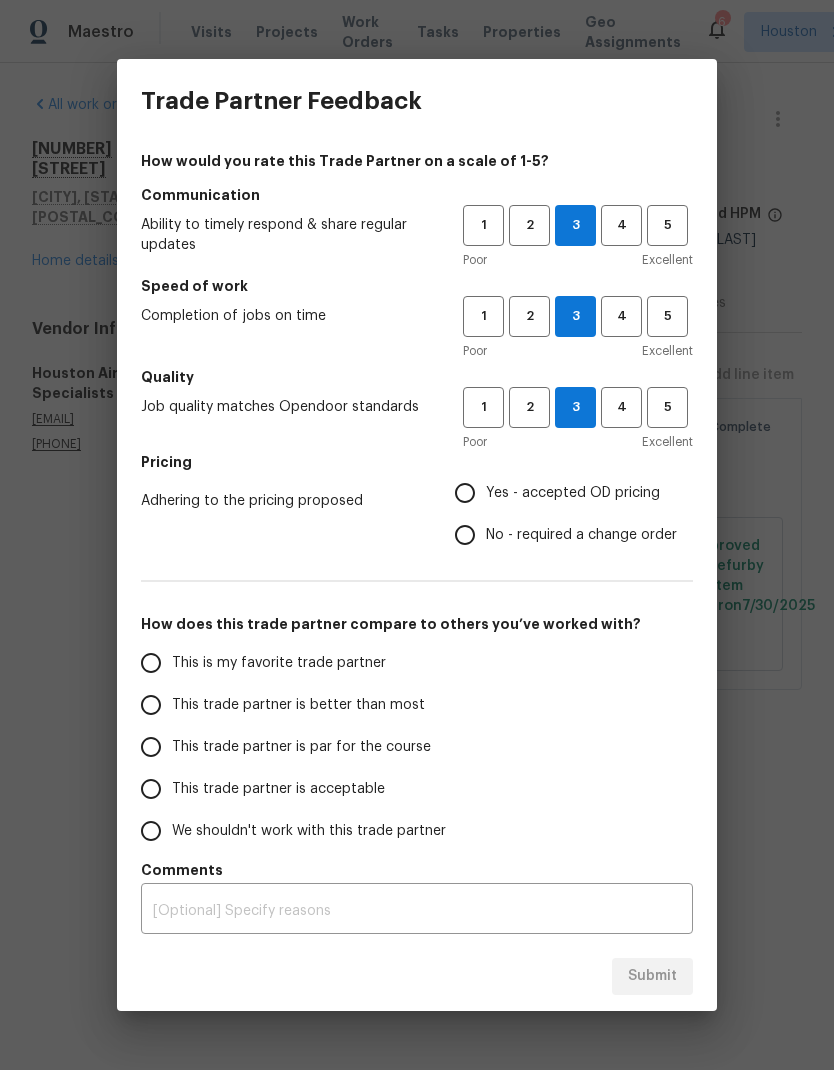 click on "Yes - accepted OD pricing" at bounding box center (465, 493) 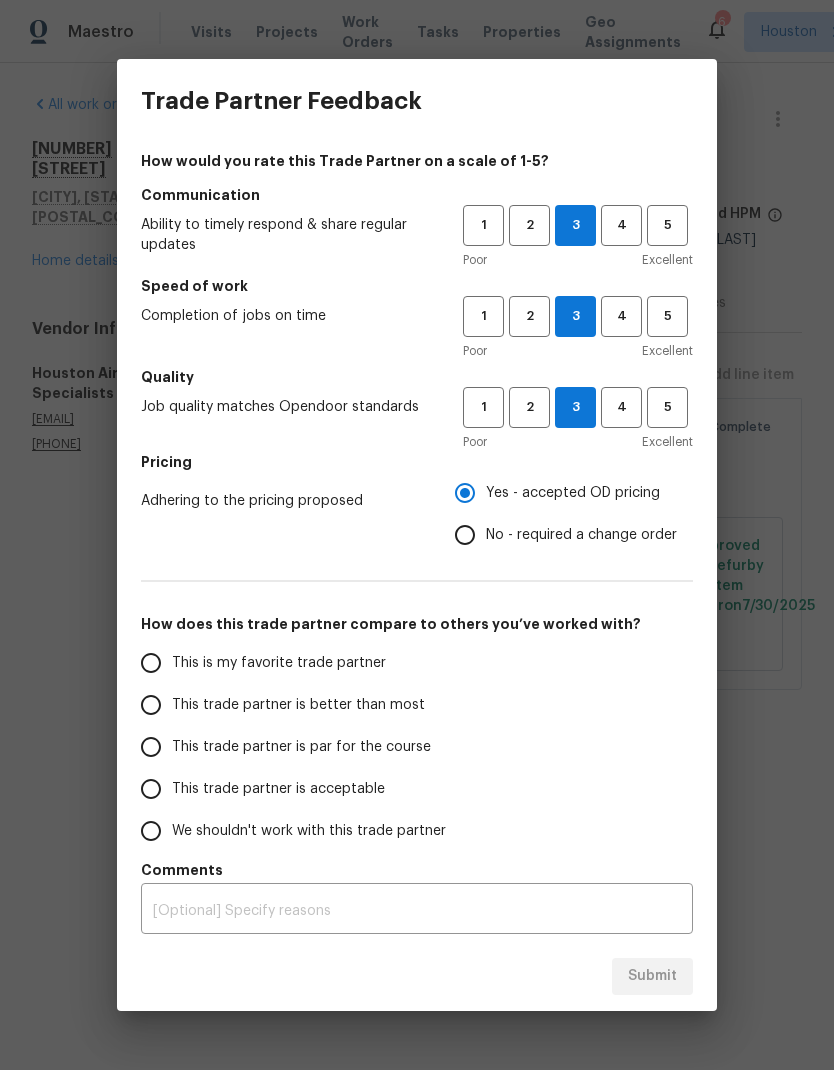 click on "This trade partner is acceptable" at bounding box center (151, 789) 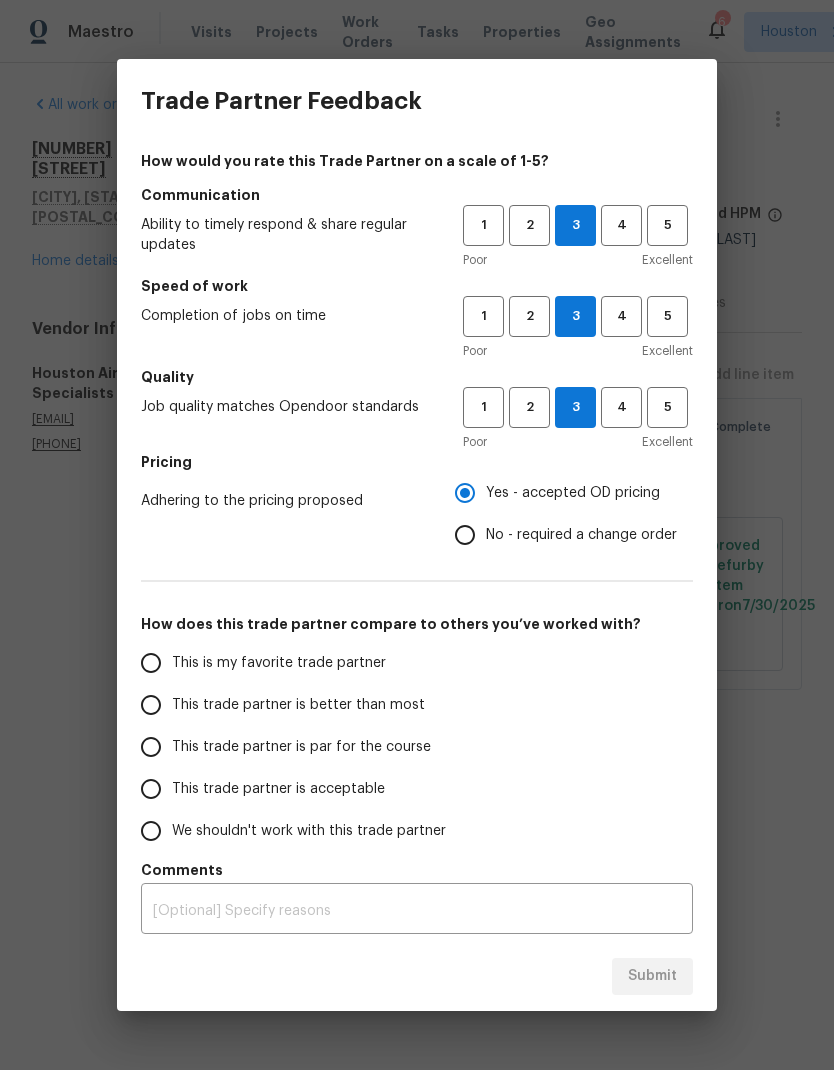 radio on "false" 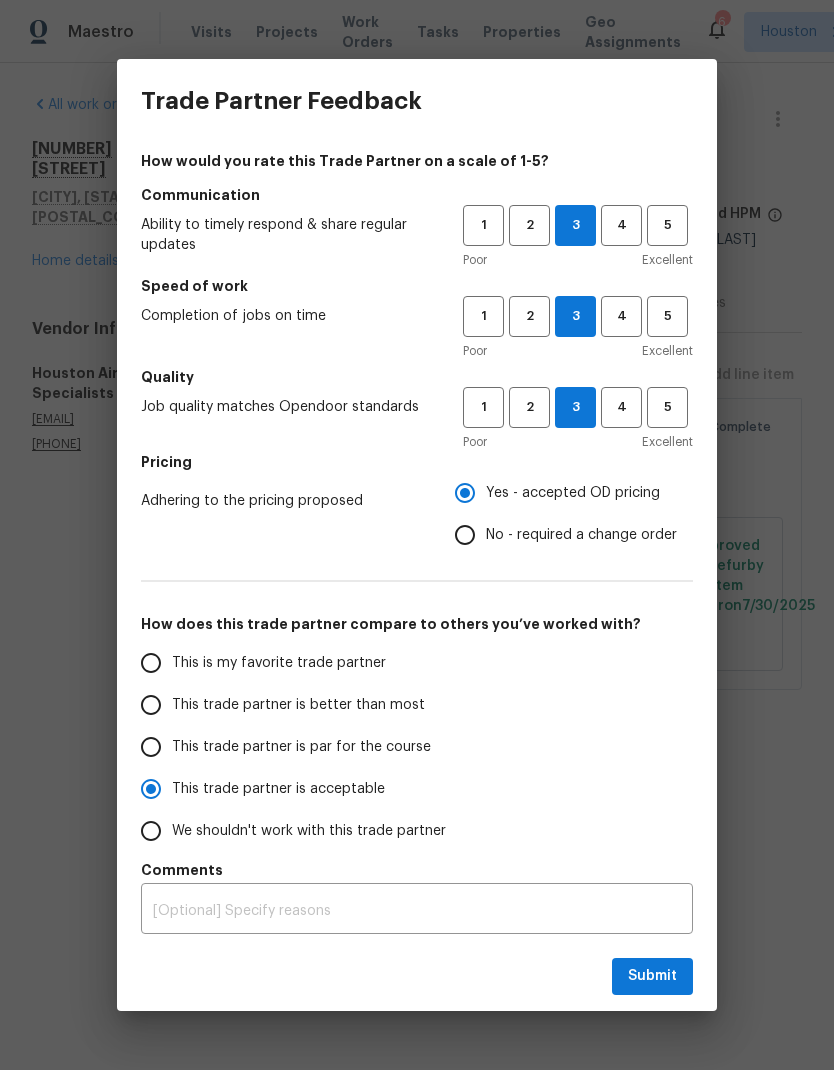click on "This trade partner is par for the course" at bounding box center (151, 747) 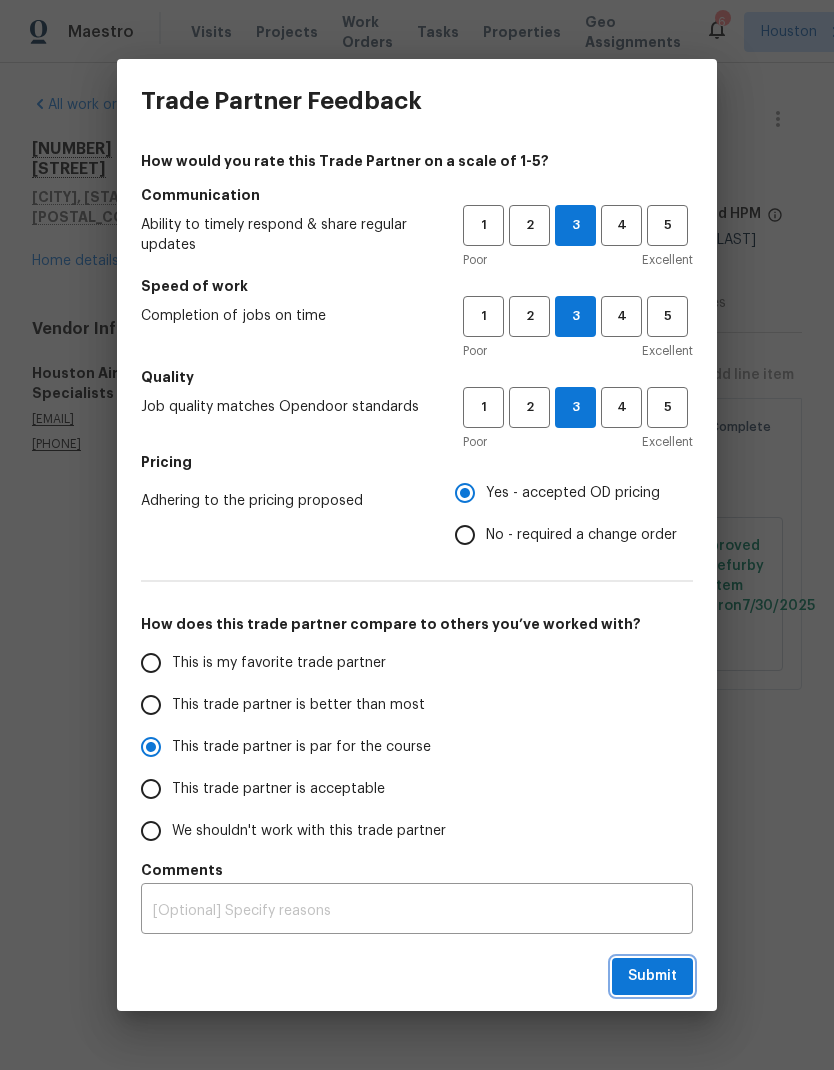 click on "Submit" at bounding box center [652, 976] 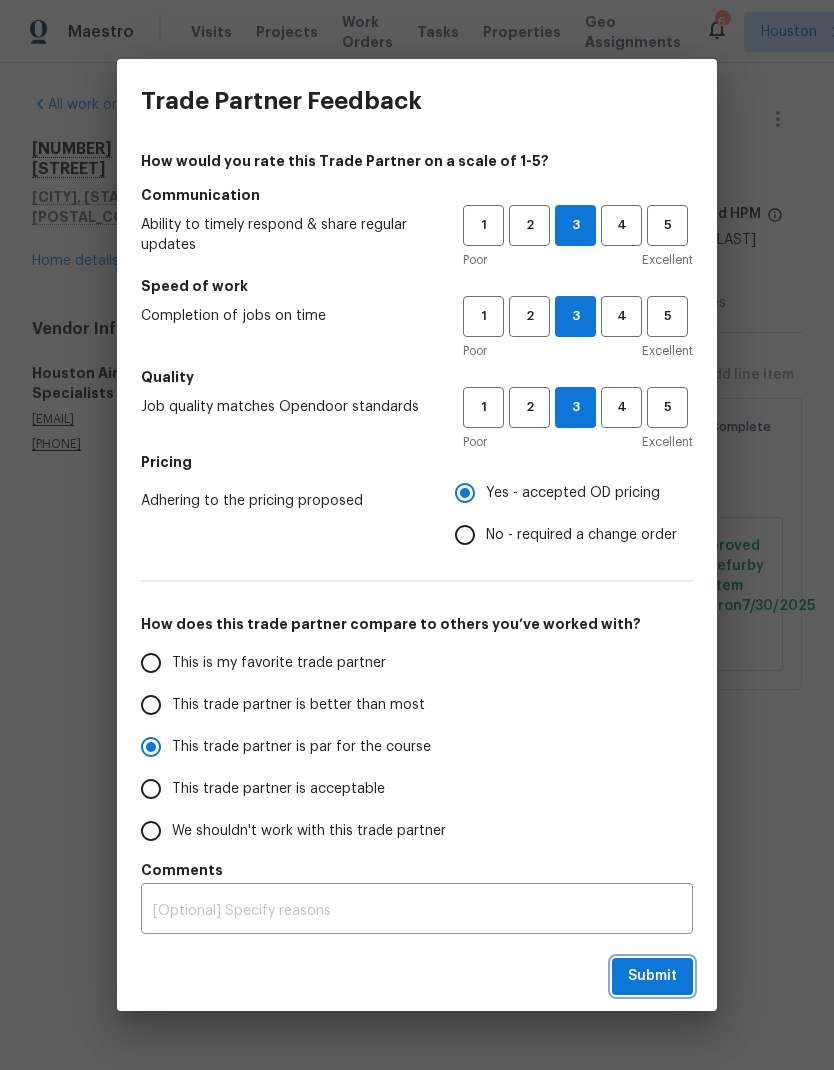 radio on "true" 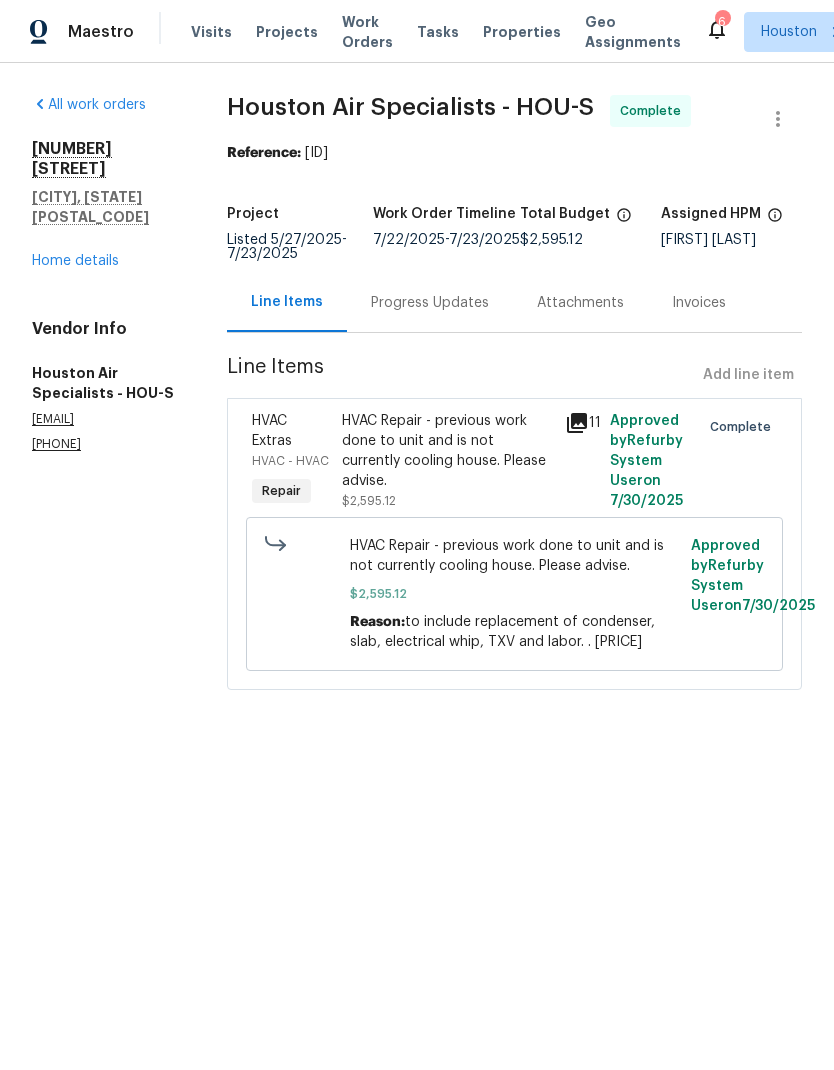 click on "Work Orders" at bounding box center [367, 32] 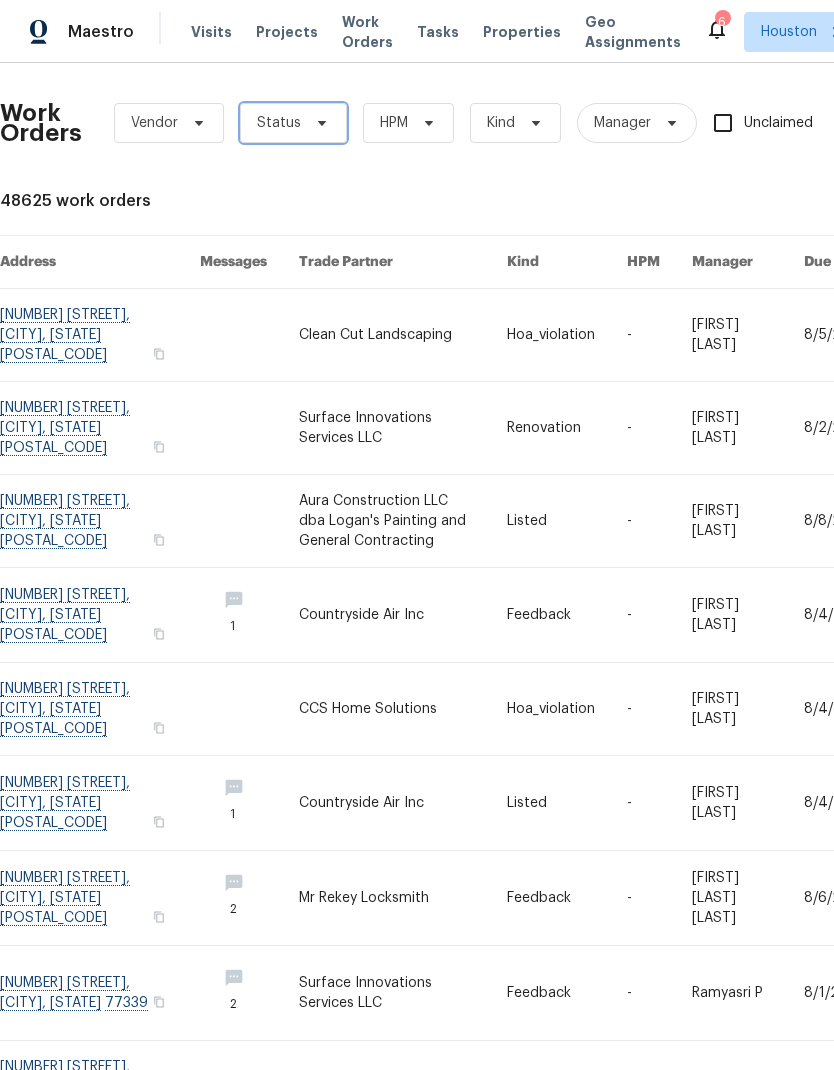 click 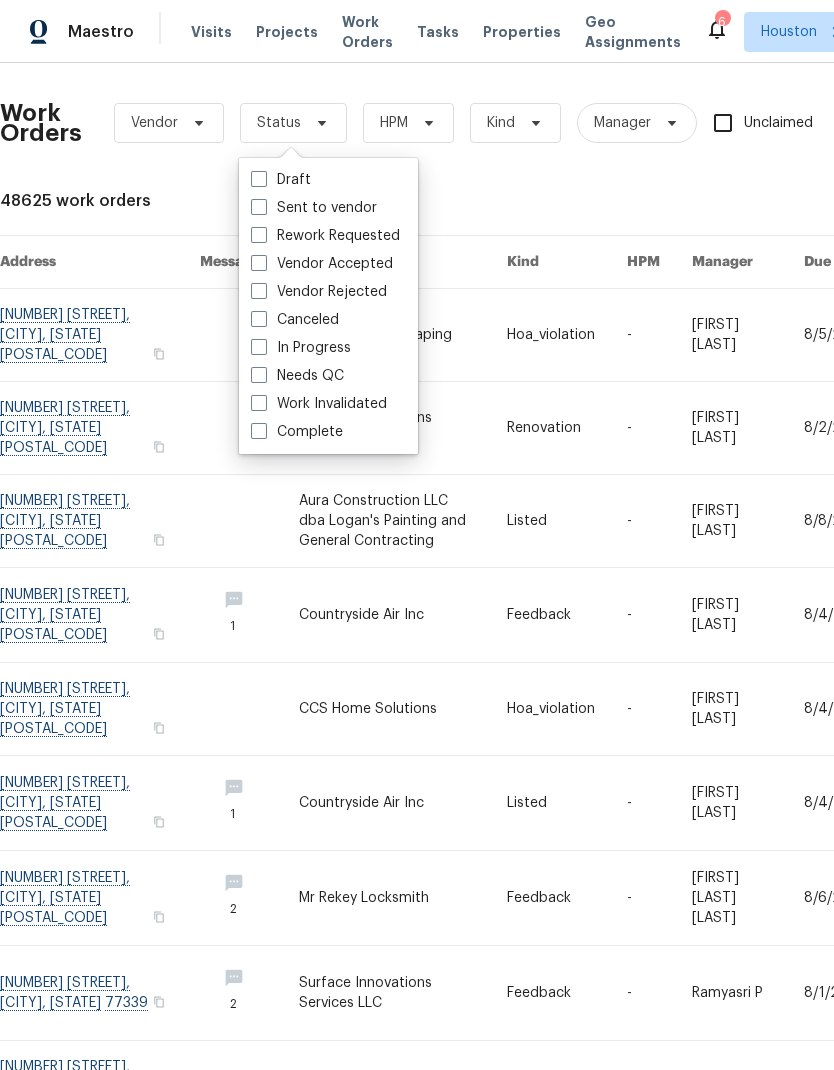 click on "Needs QC" at bounding box center [297, 376] 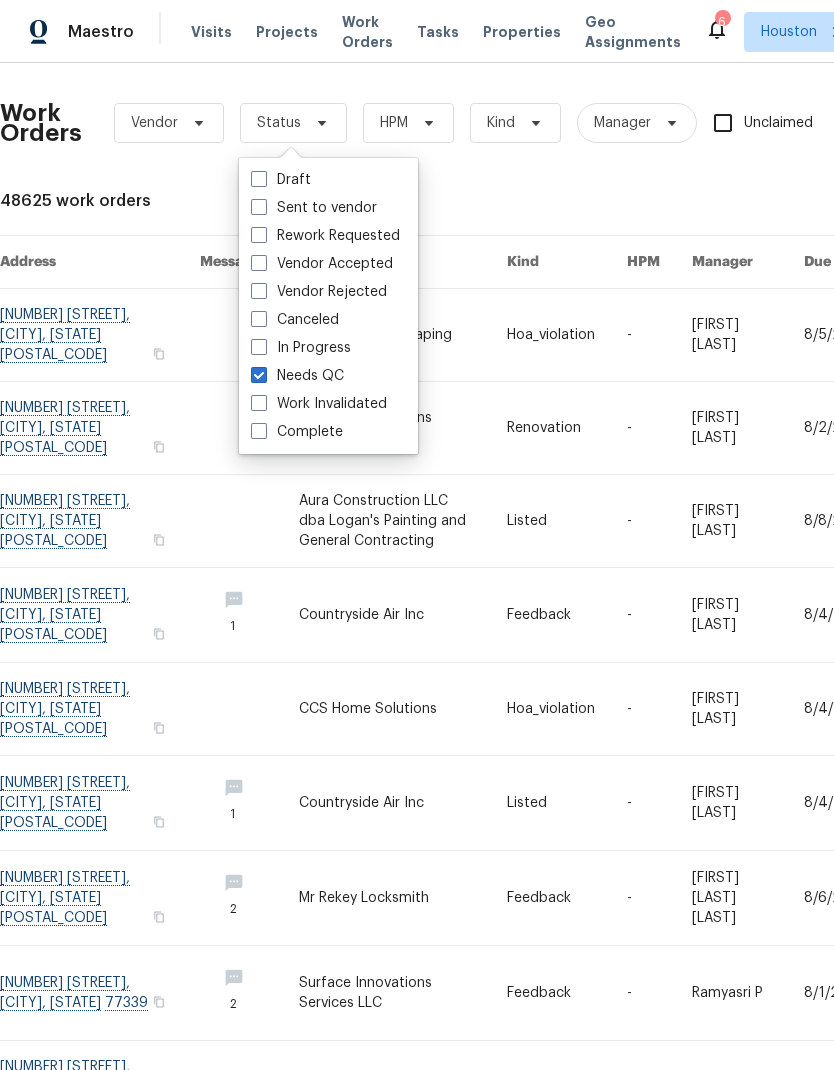 checkbox on "true" 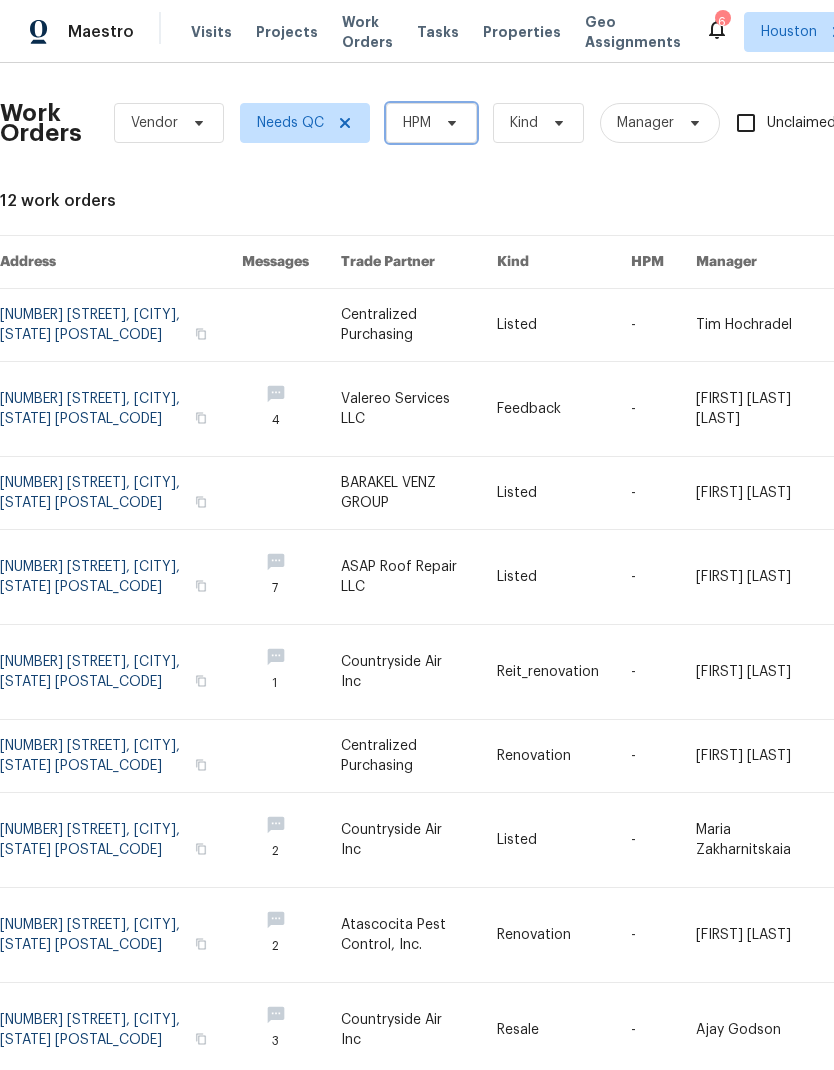 click on "HPM" at bounding box center [431, 123] 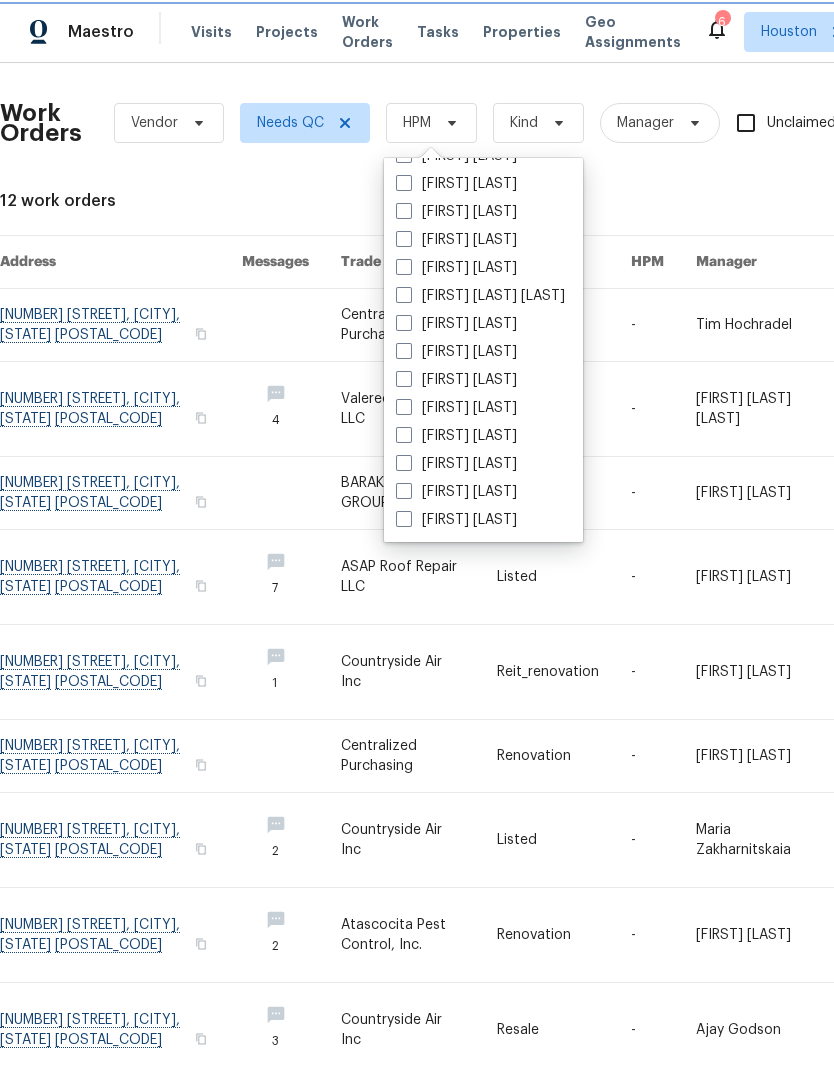 scroll, scrollTop: 416, scrollLeft: 0, axis: vertical 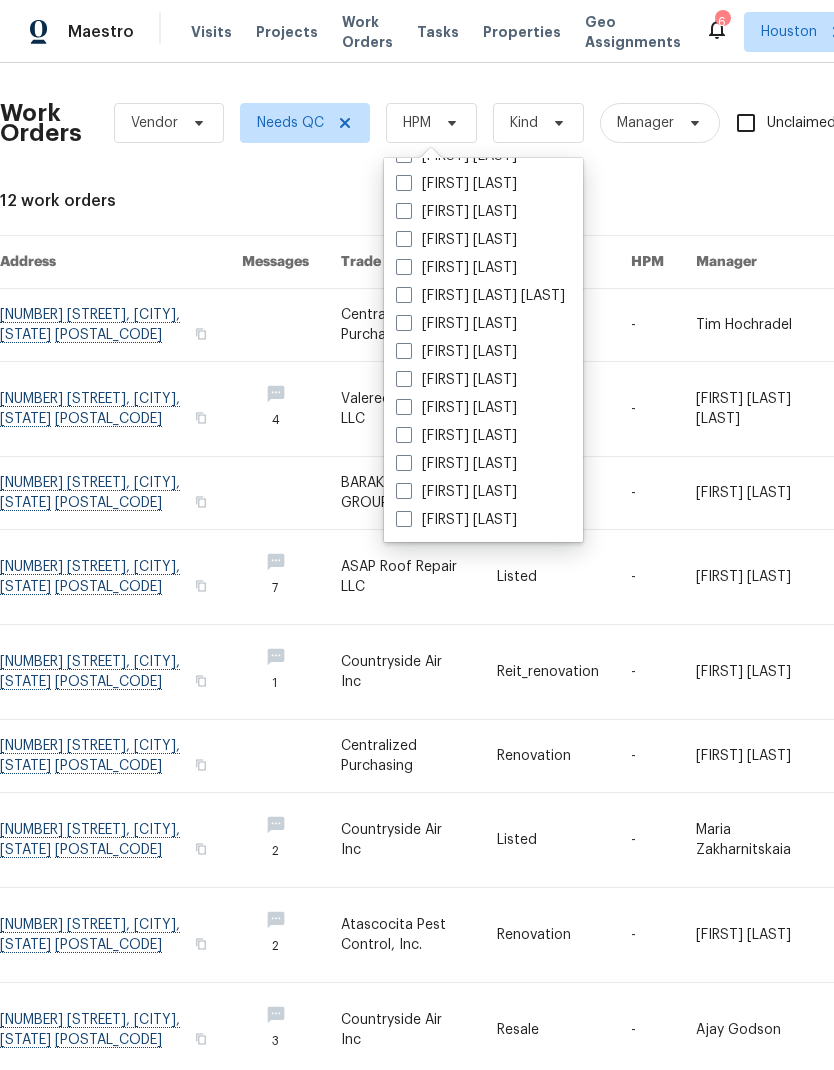 click on "[FIRST] [LAST]" at bounding box center [456, 492] 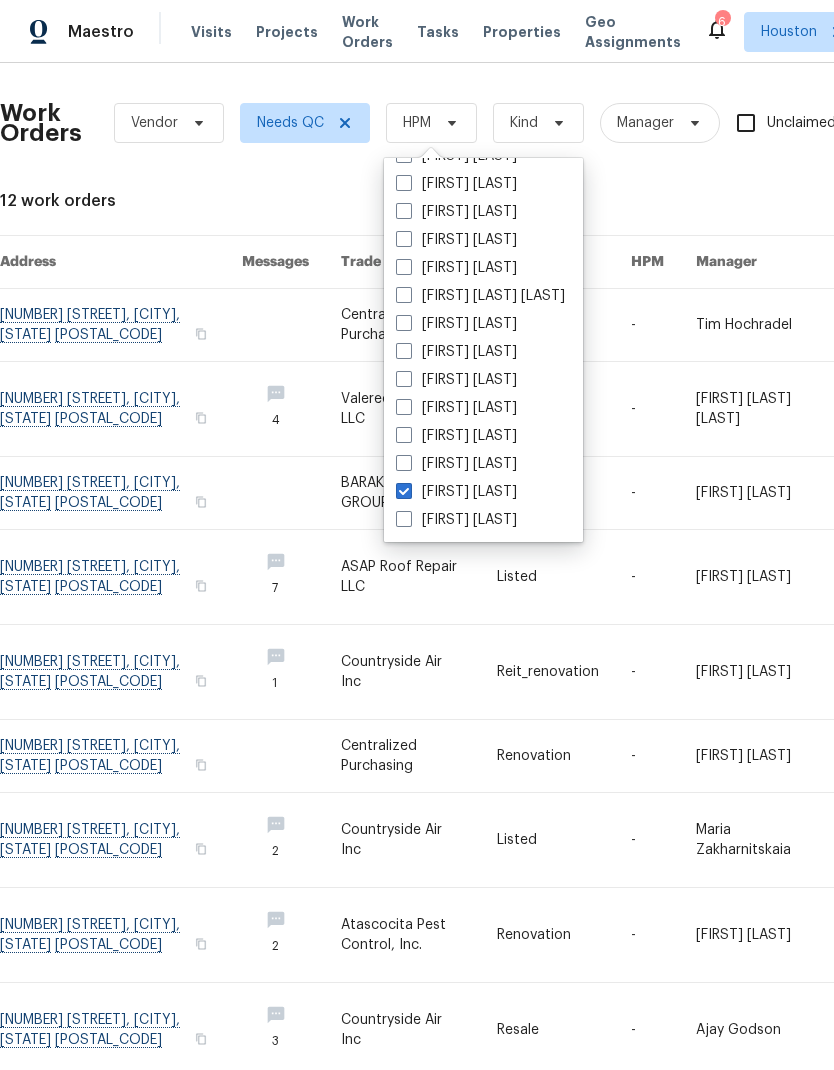 checkbox on "true" 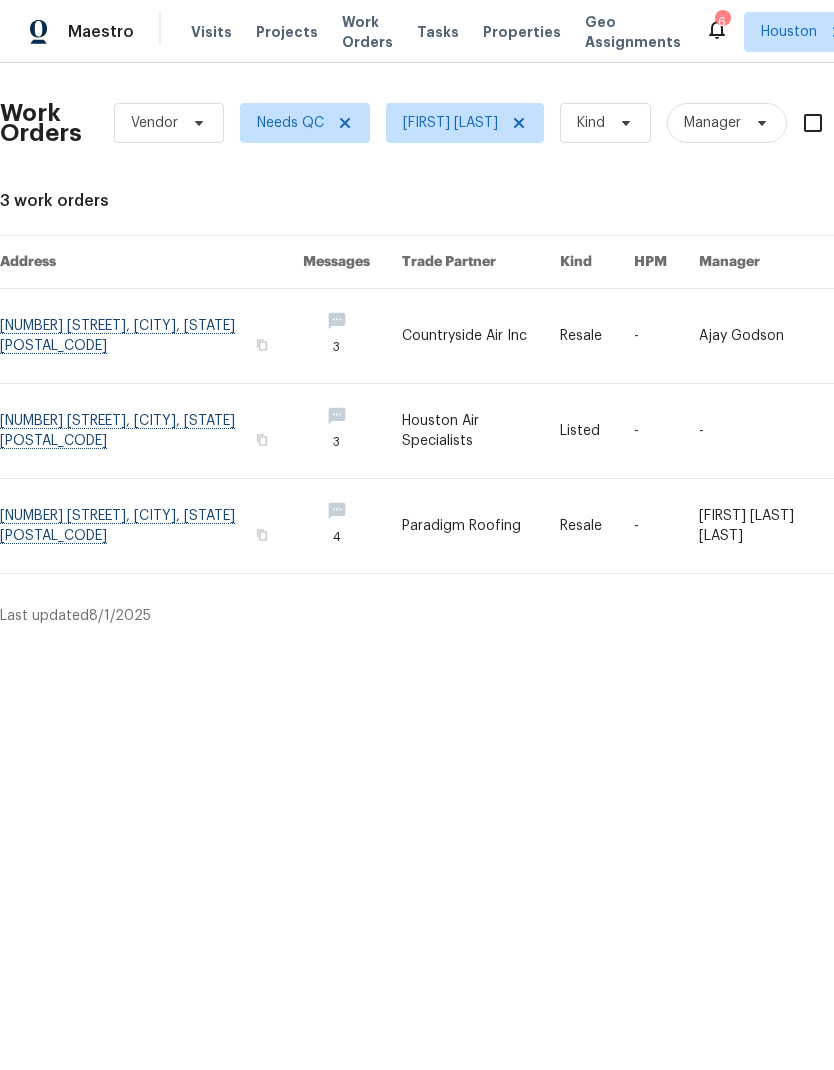scroll, scrollTop: 0, scrollLeft: 0, axis: both 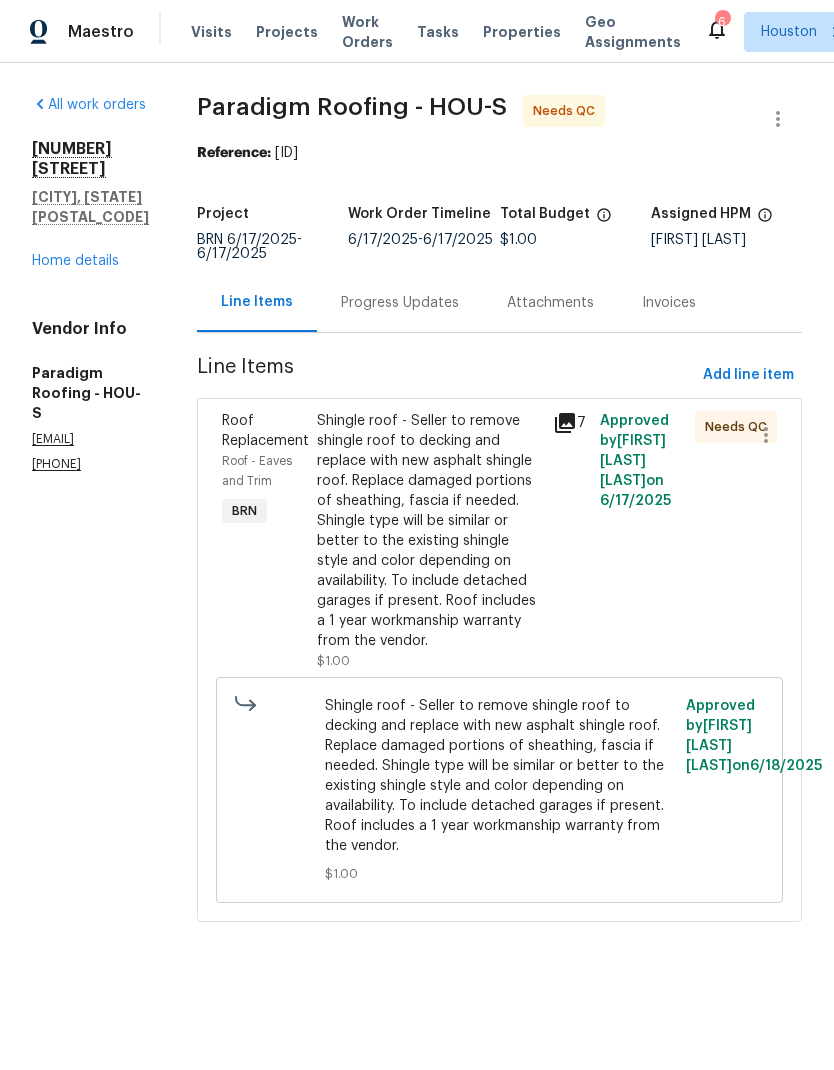 click on "Progress Updates" at bounding box center [400, 303] 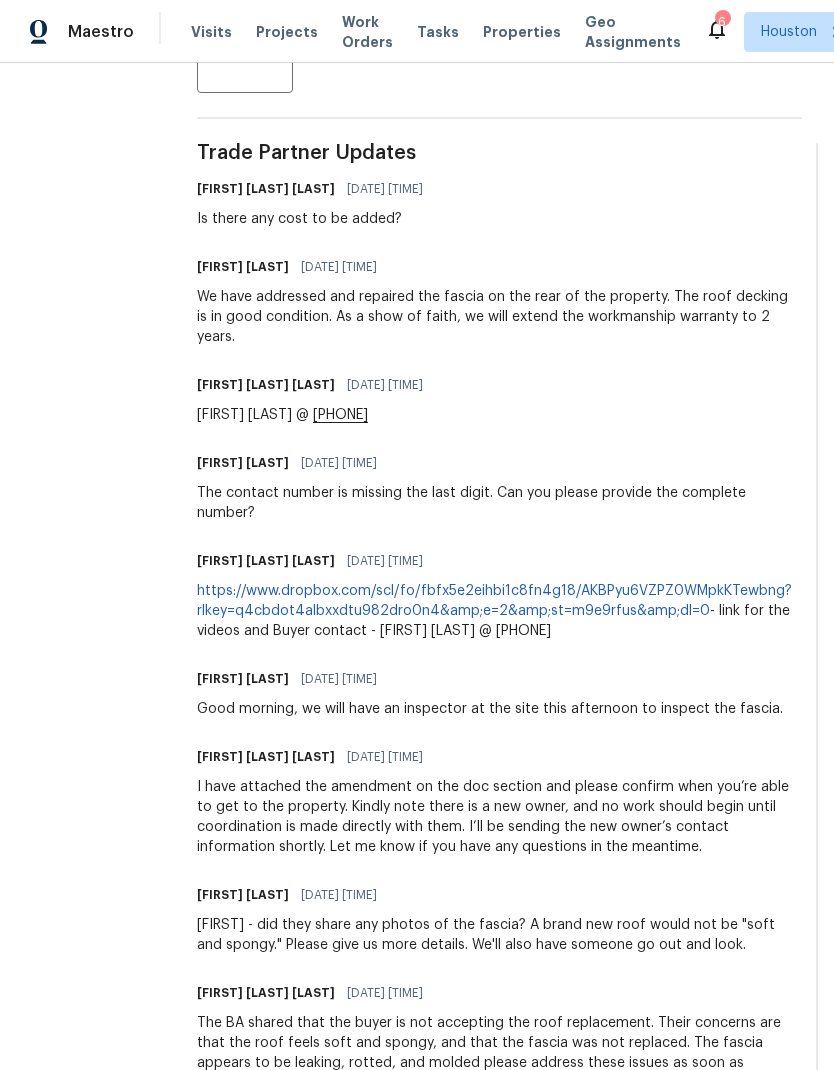 scroll, scrollTop: 550, scrollLeft: 0, axis: vertical 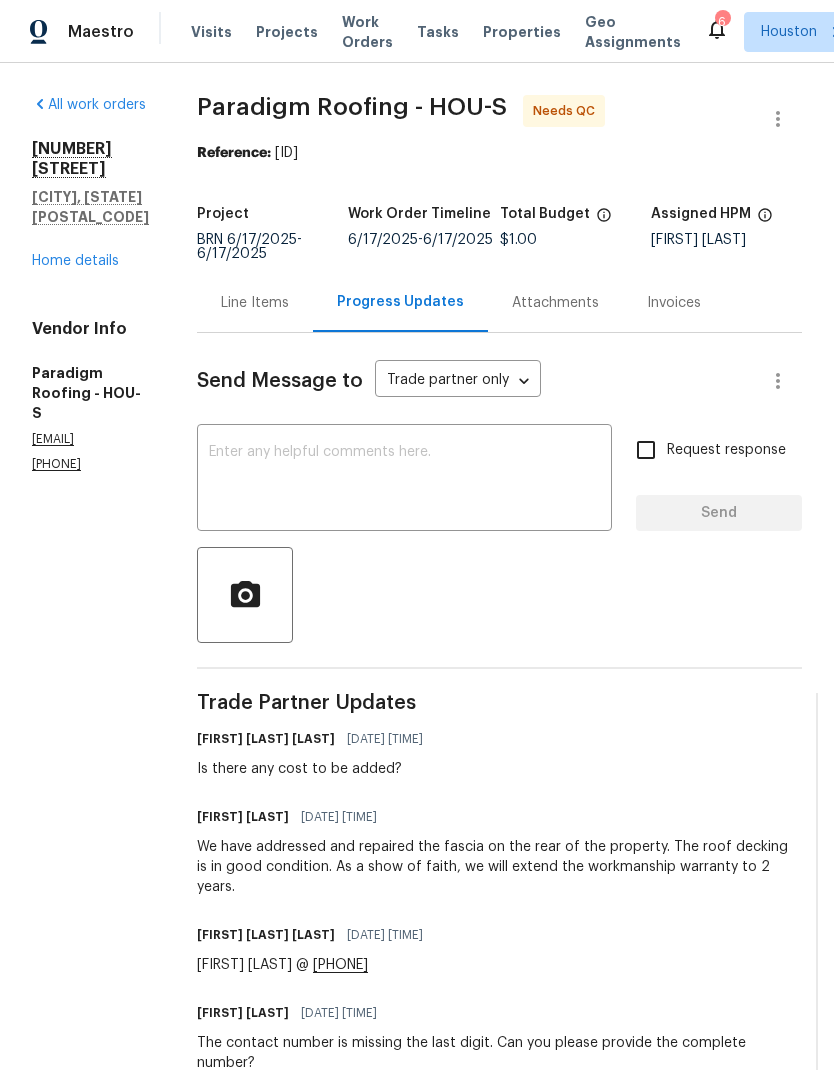click on "Line Items" at bounding box center [255, 302] 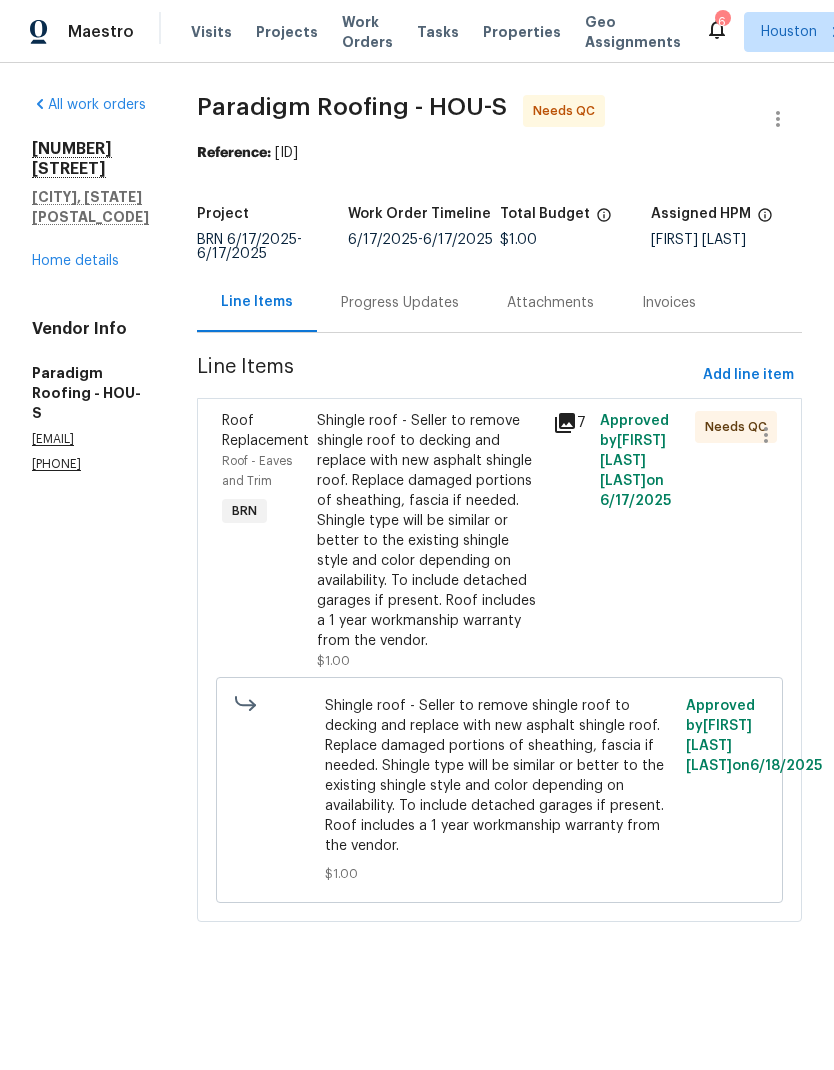 click on "Home details" at bounding box center (75, 261) 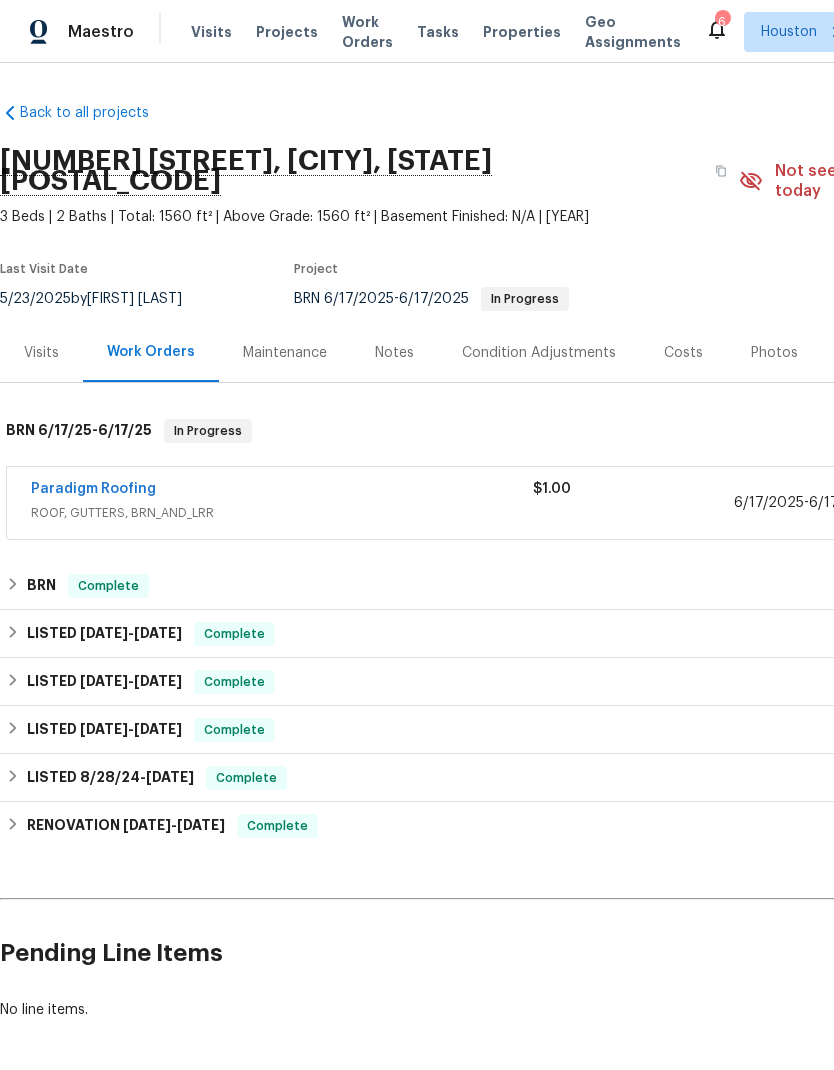 click on "Maestro Visits Projects Work Orders Tasks Properties Geo Assignments 6 [CITY] [FIRST] [LAST]" at bounding box center (417, 31) 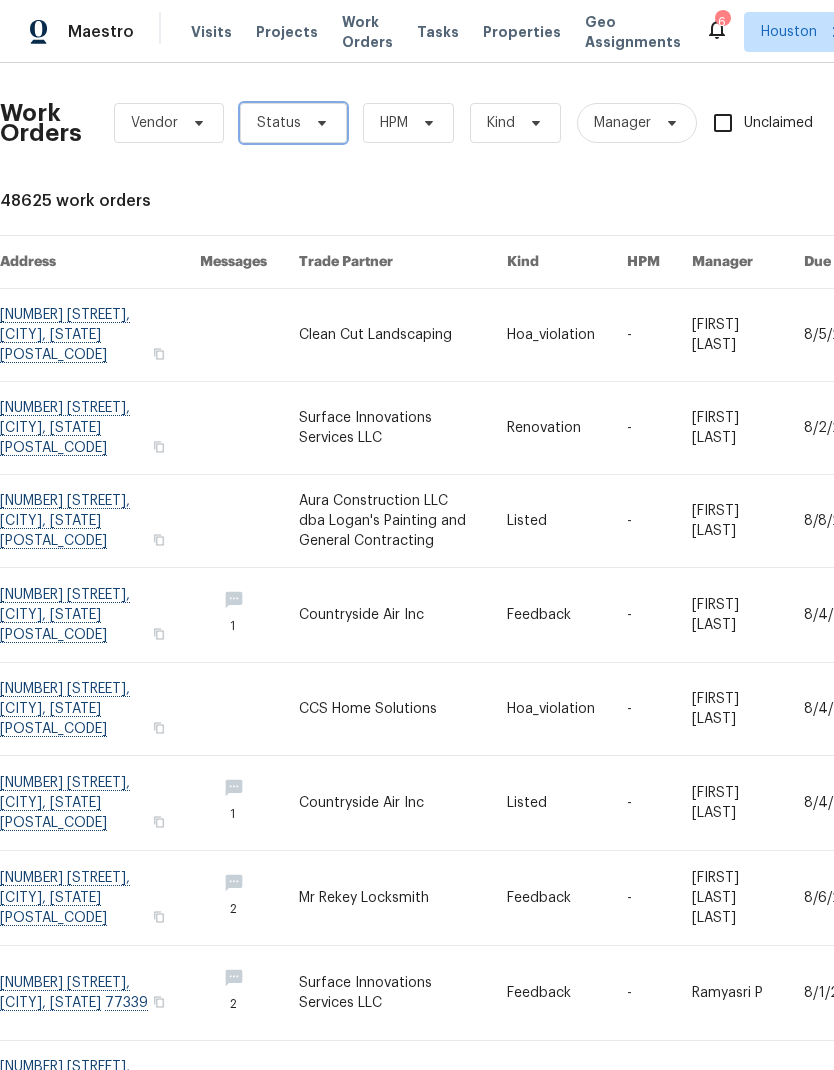 click on "Status" at bounding box center [293, 123] 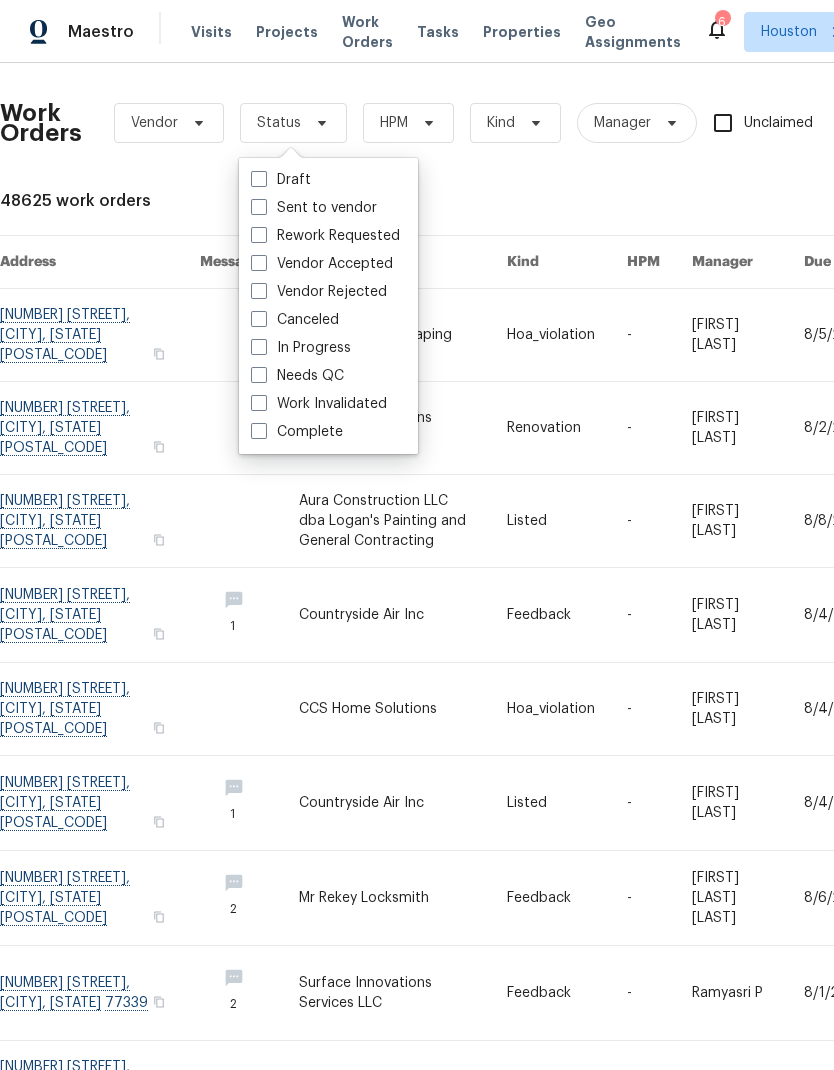 click on "Needs QC" at bounding box center [297, 376] 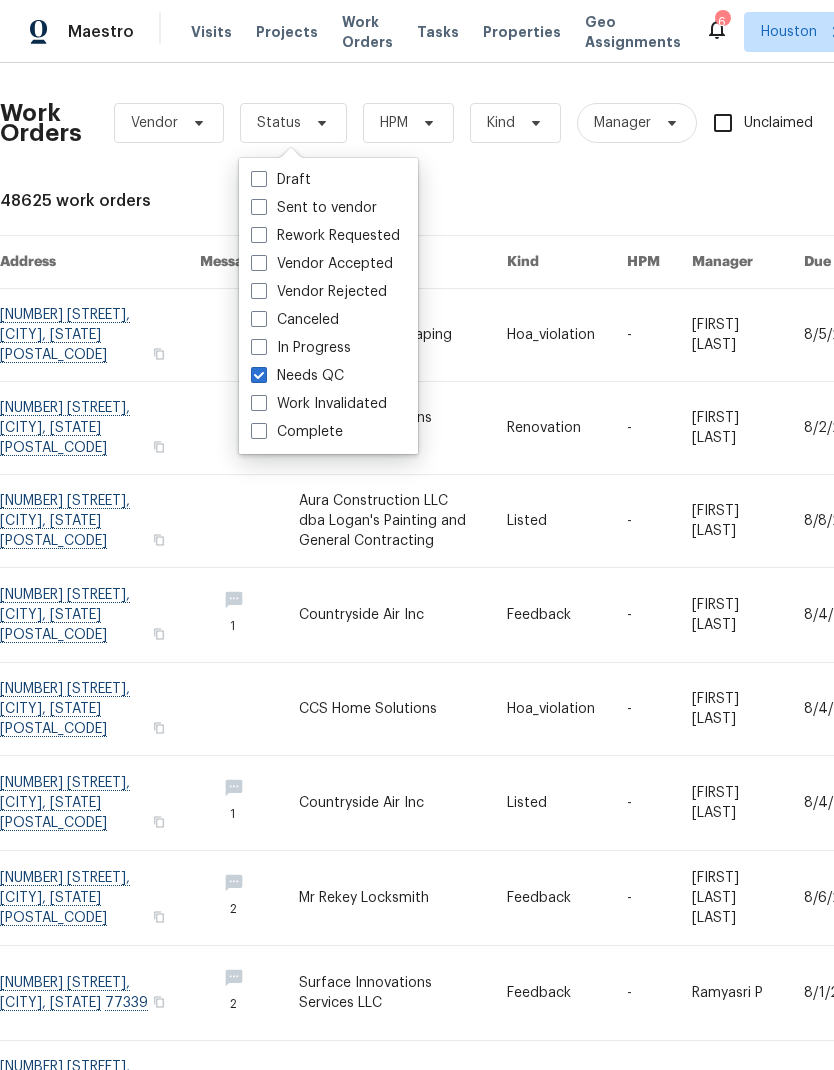 checkbox on "true" 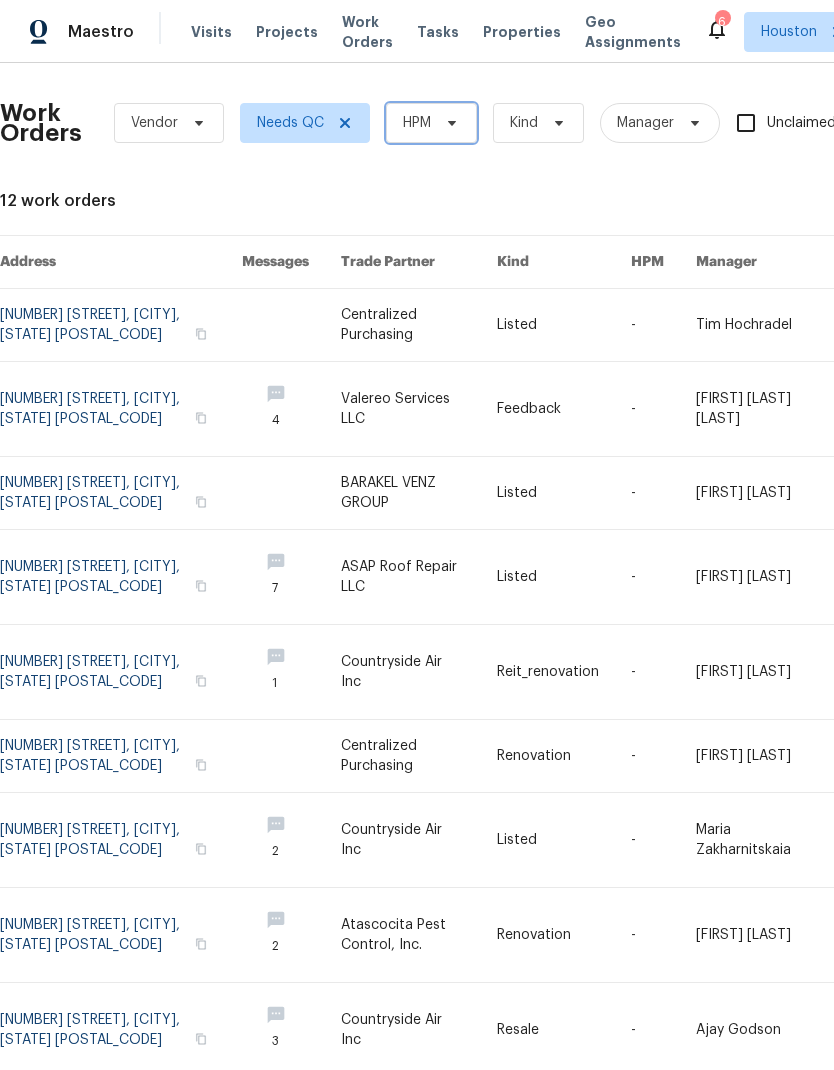 click on "HPM" at bounding box center (431, 123) 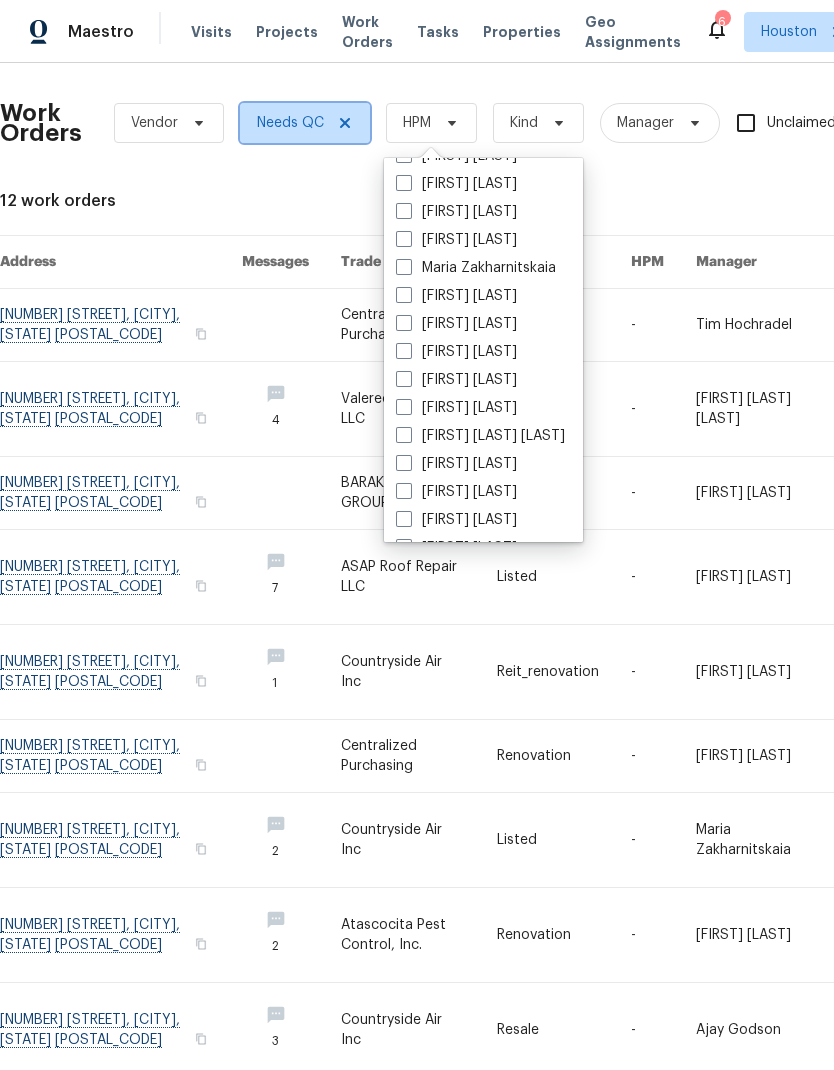 click on "Needs QC" at bounding box center (305, 123) 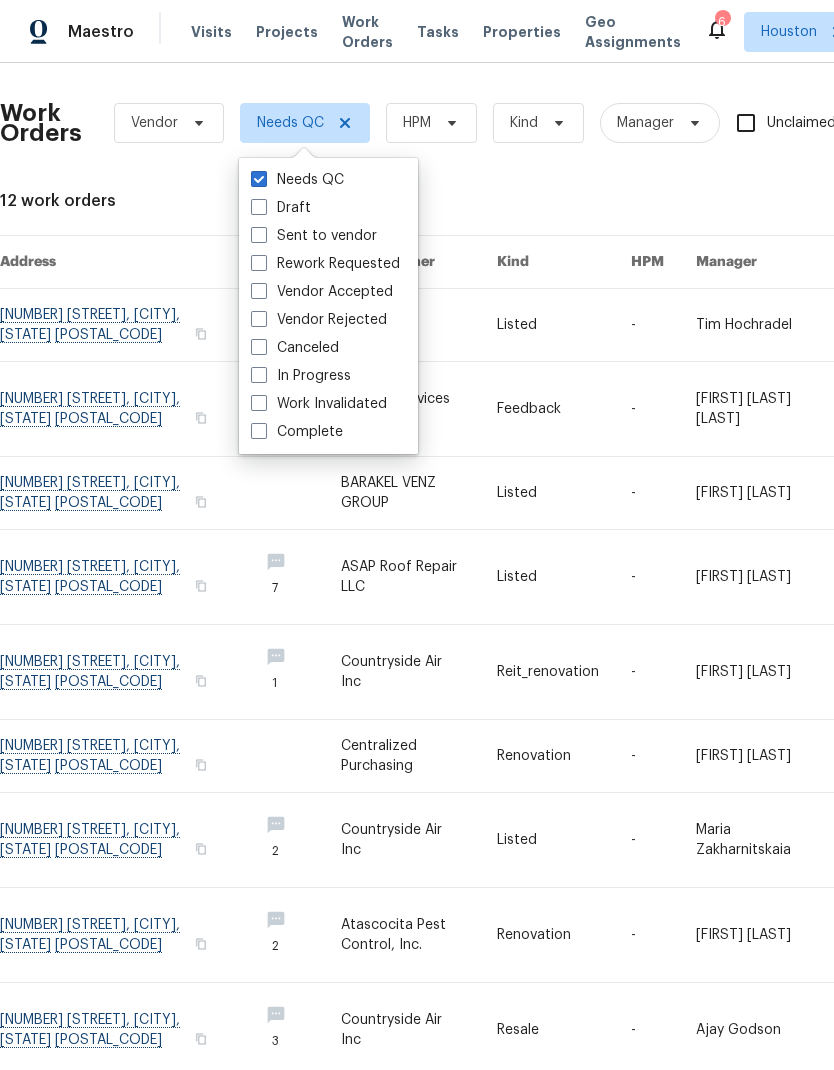 scroll, scrollTop: 0, scrollLeft: 0, axis: both 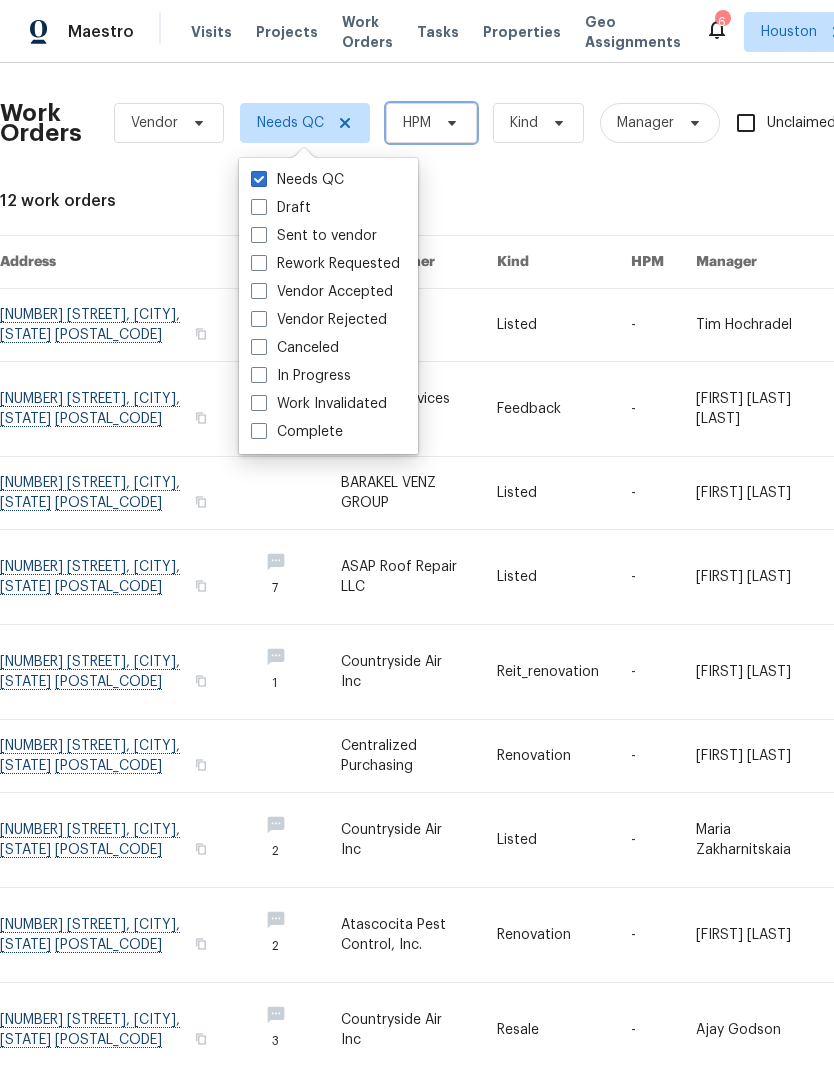 click on "HPM" at bounding box center (417, 123) 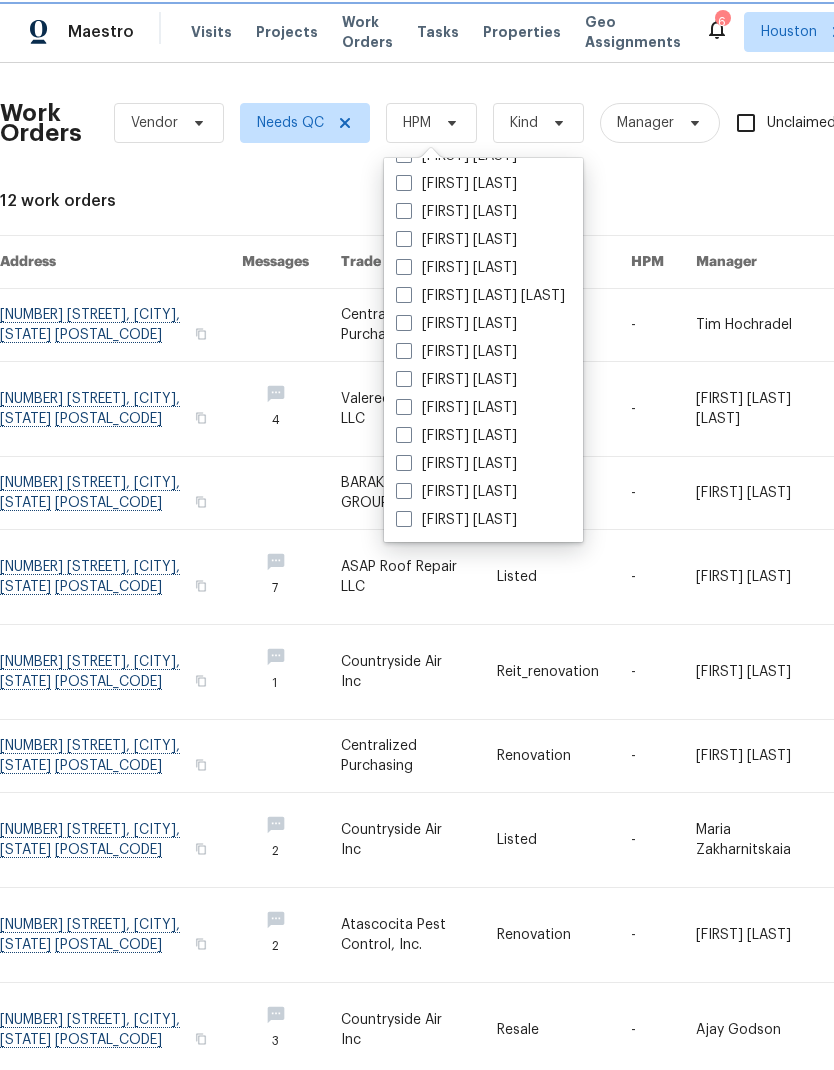 scroll, scrollTop: 416, scrollLeft: 0, axis: vertical 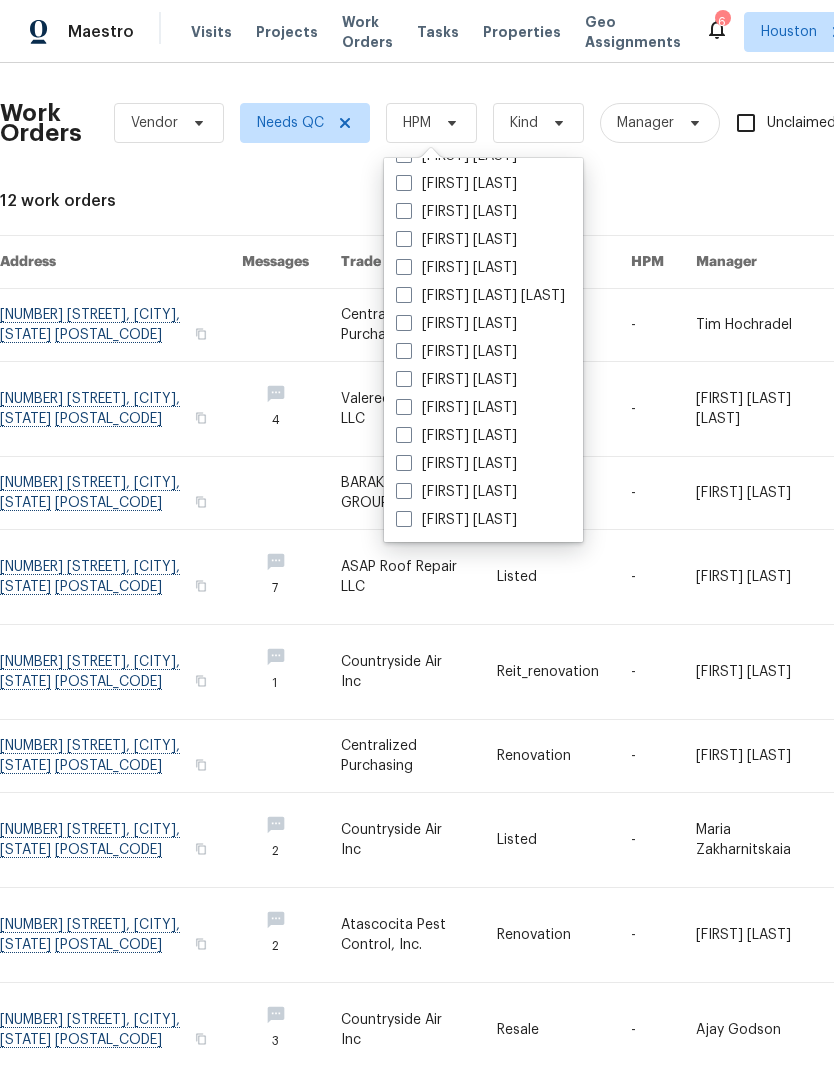 click on "[FIRST] [LAST]" at bounding box center (456, 492) 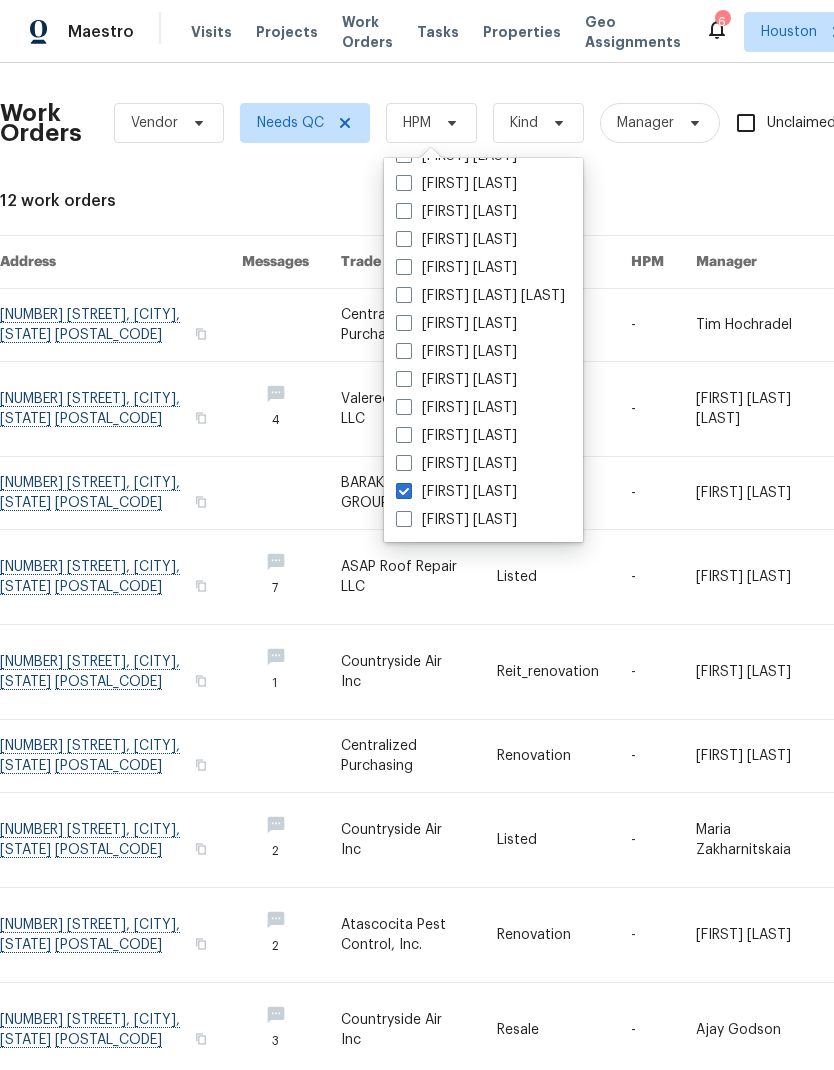 checkbox on "true" 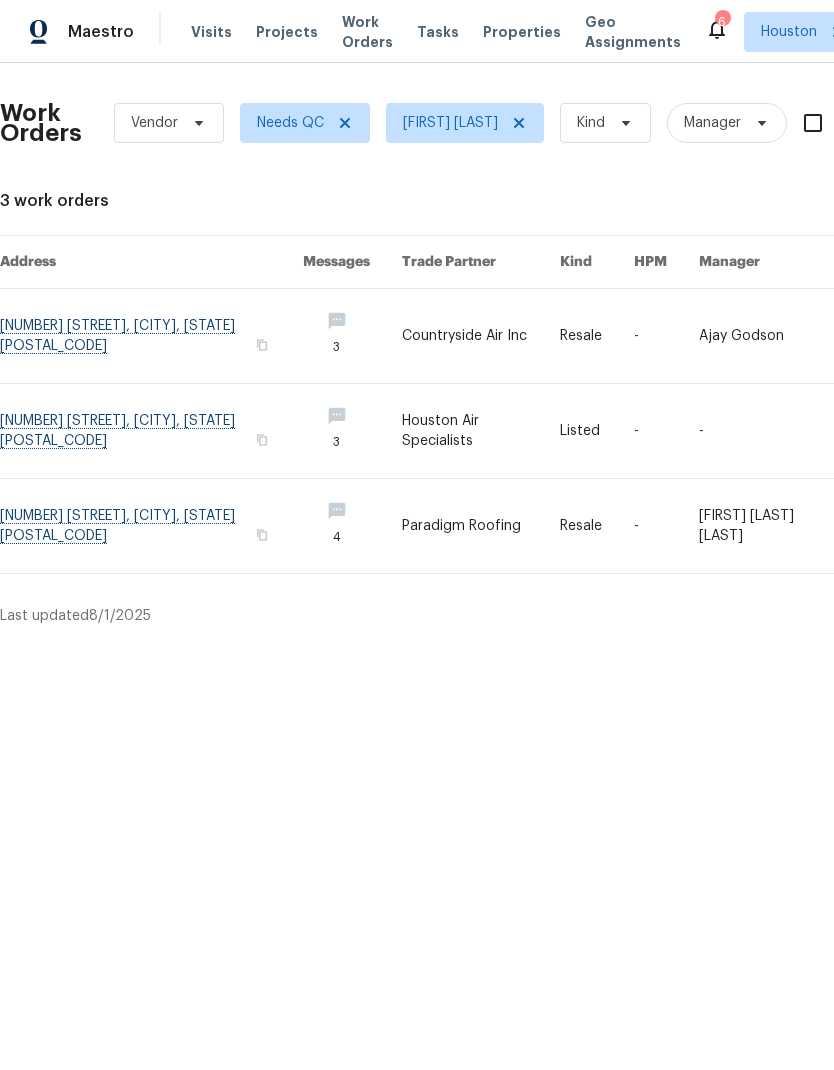 click at bounding box center (771, 336) 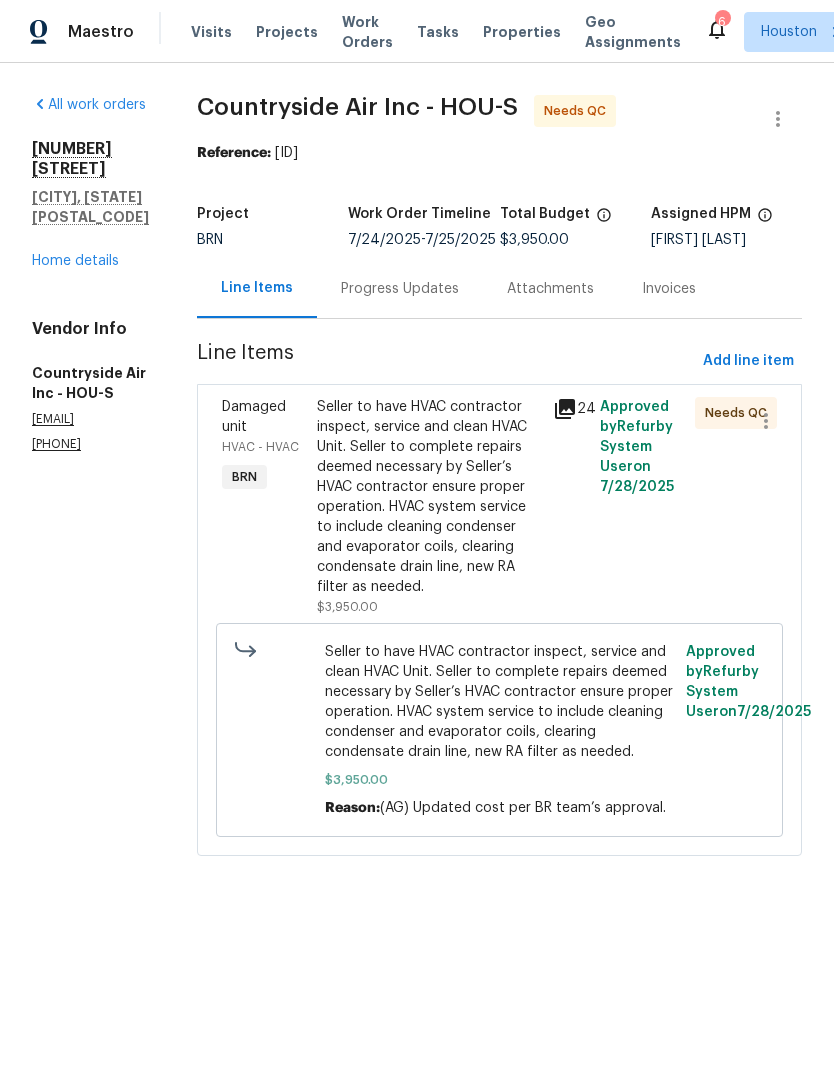 click on "Progress Updates" at bounding box center [400, 288] 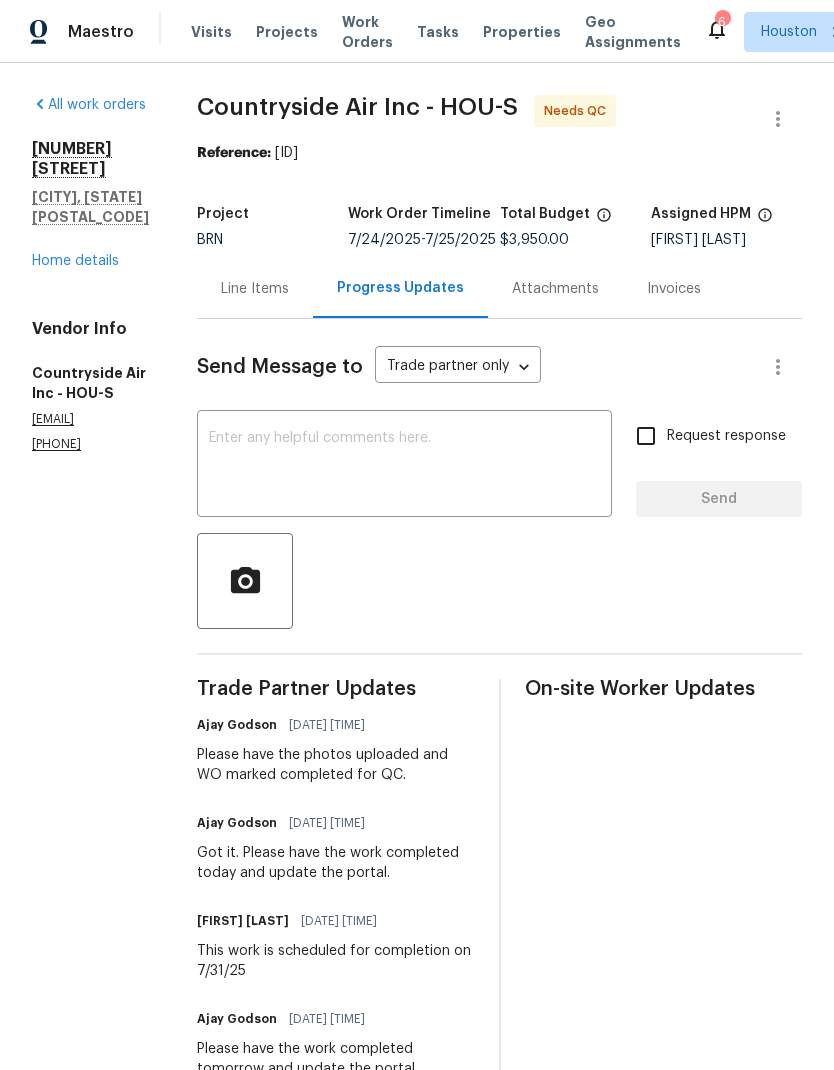 scroll, scrollTop: 0, scrollLeft: 0, axis: both 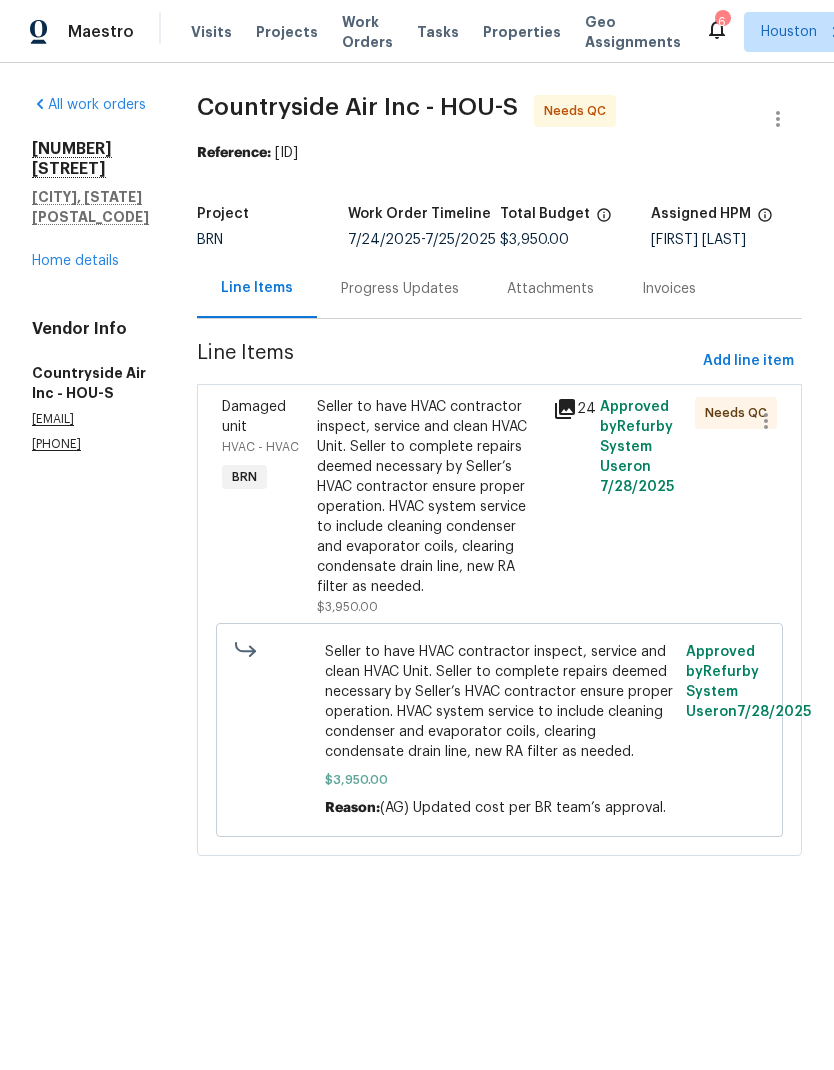 click on "Home details" at bounding box center (75, 261) 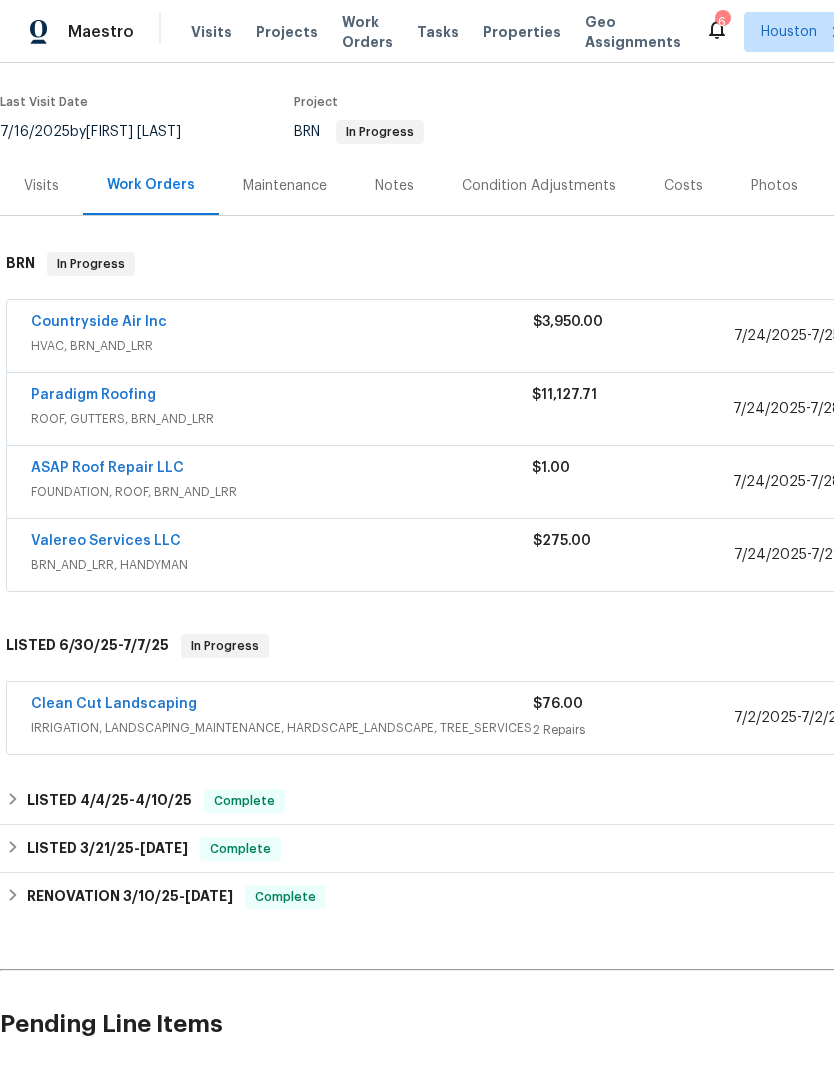 scroll, scrollTop: 167, scrollLeft: 0, axis: vertical 